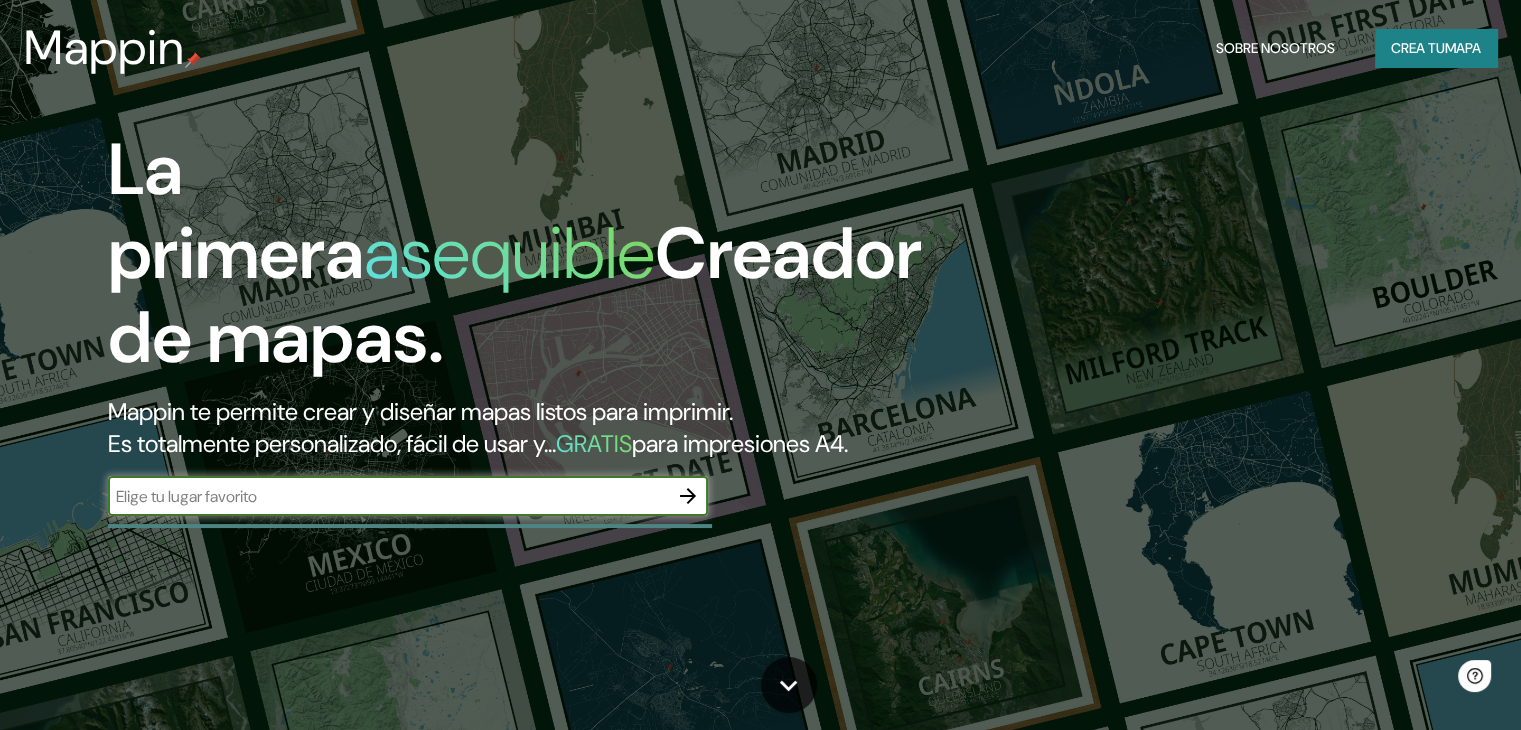 scroll, scrollTop: 0, scrollLeft: 0, axis: both 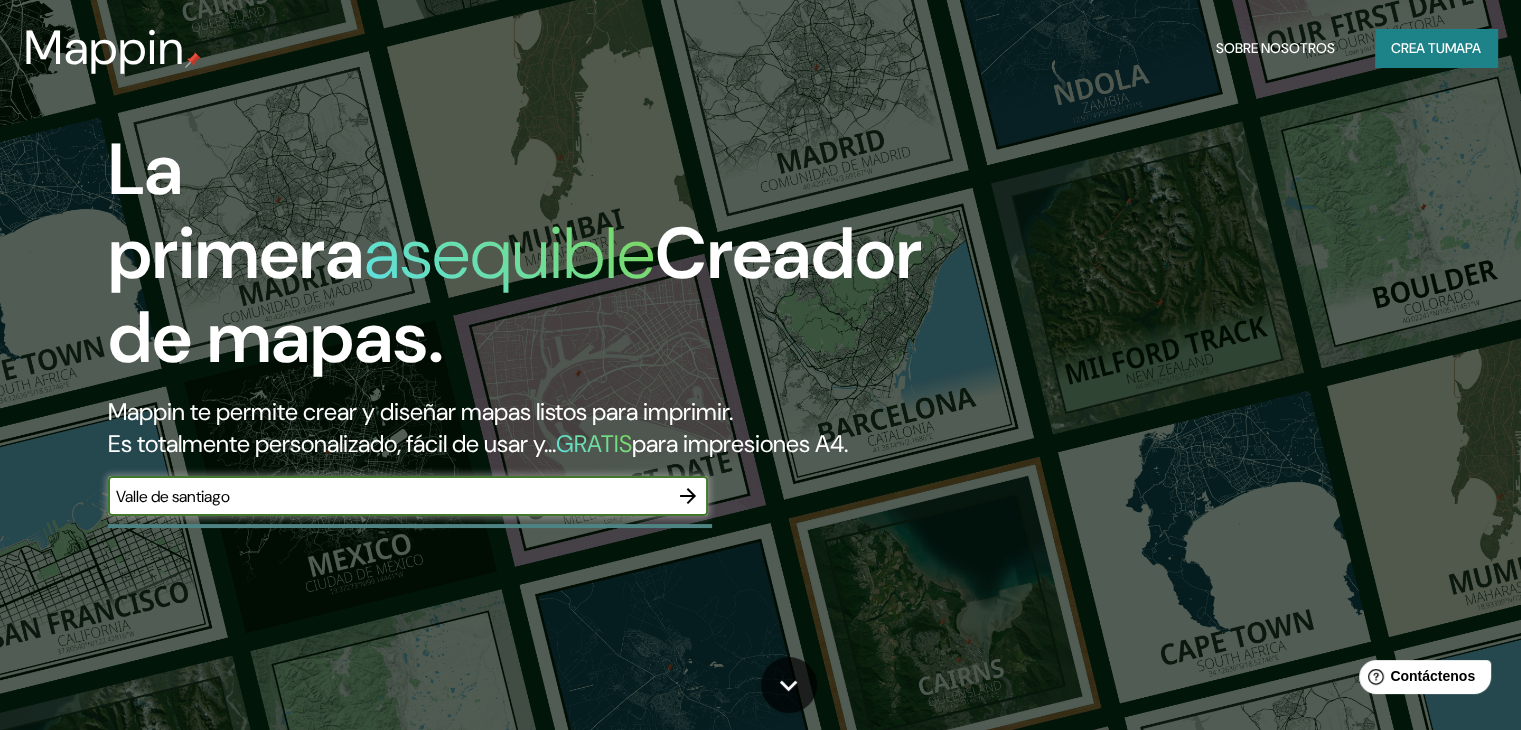 type on "Valle de santiago" 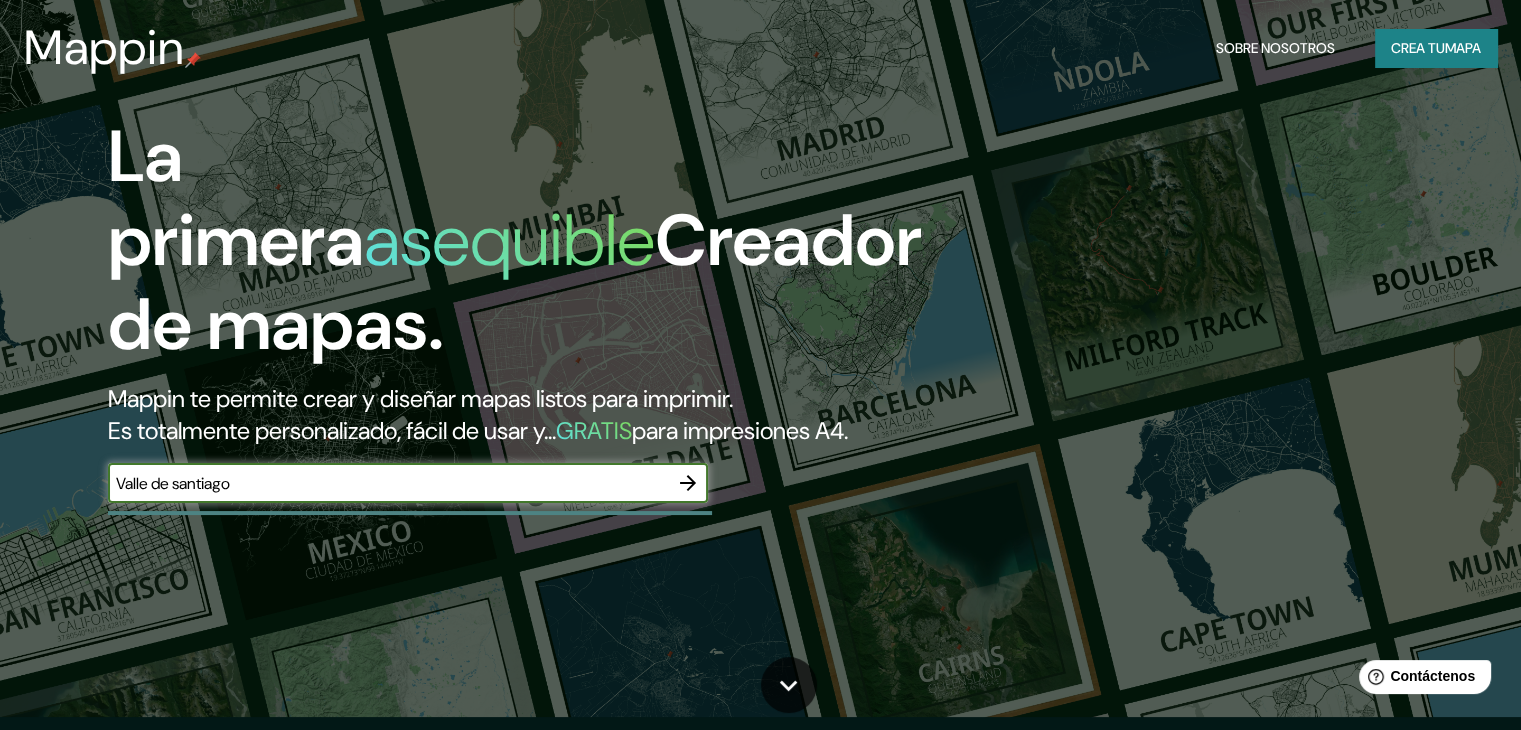 scroll, scrollTop: 0, scrollLeft: 0, axis: both 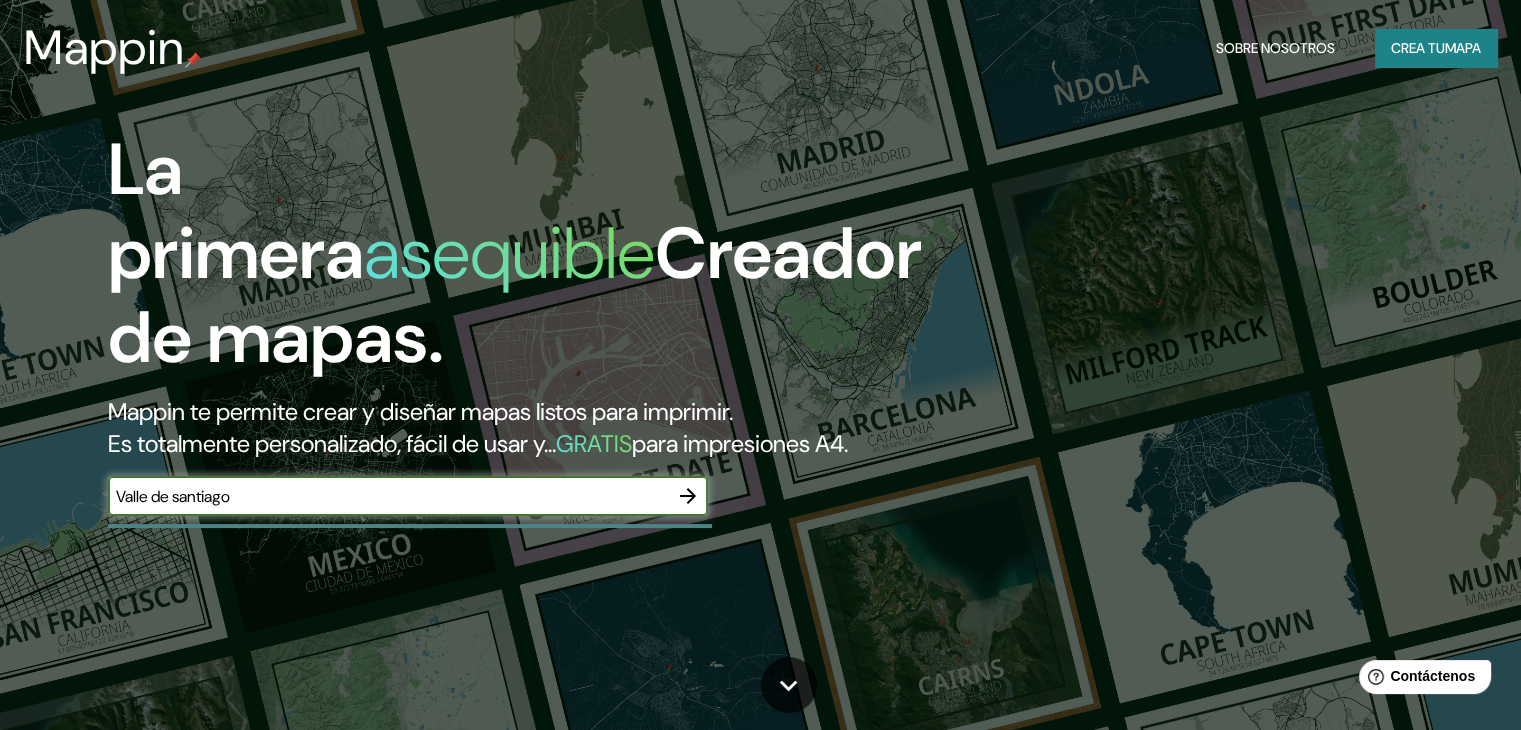 click on "Crea tu" at bounding box center (1418, 48) 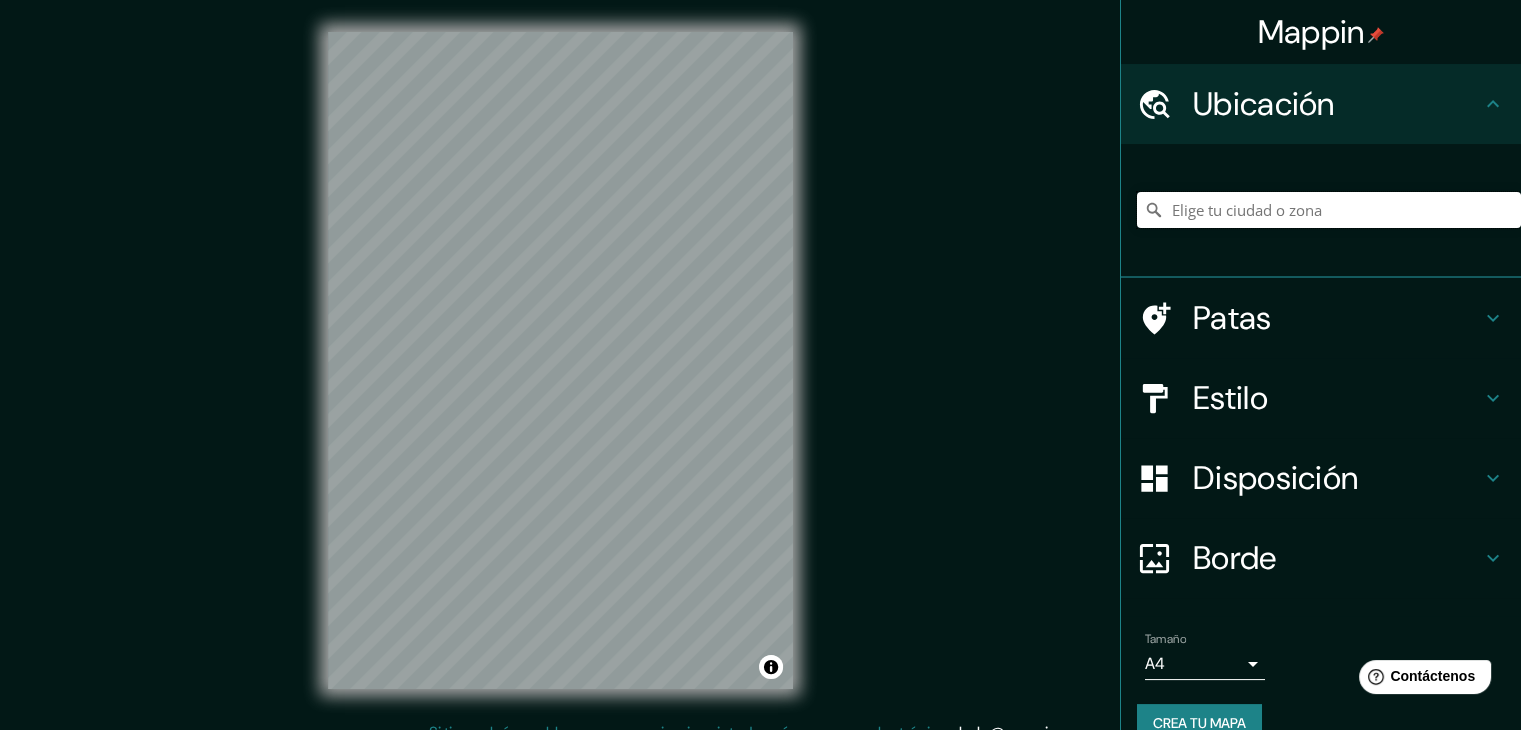 drag, startPoint x: 1155, startPoint y: 209, endPoint x: 1183, endPoint y: 204, distance: 28.442924 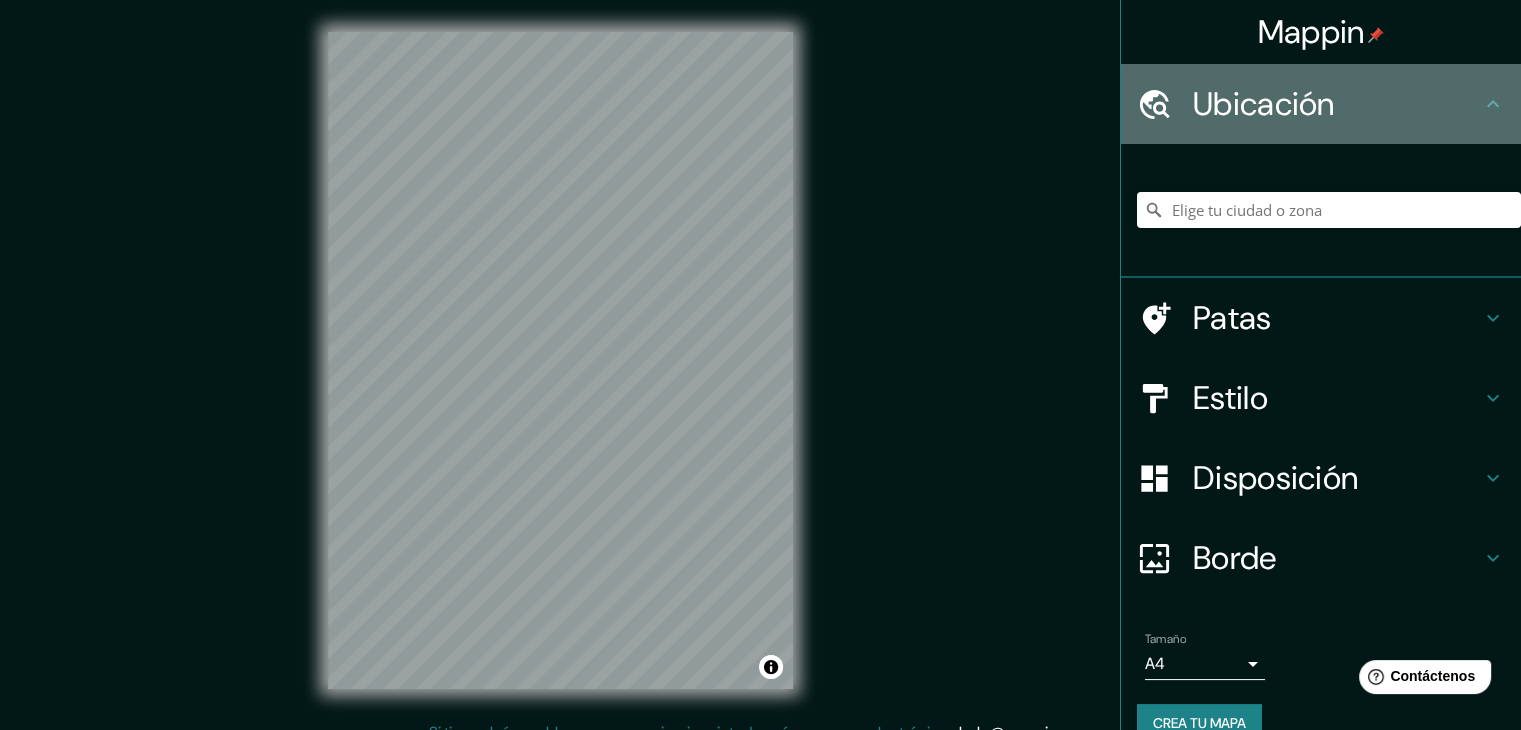 click on "Ubicación" at bounding box center (1264, 104) 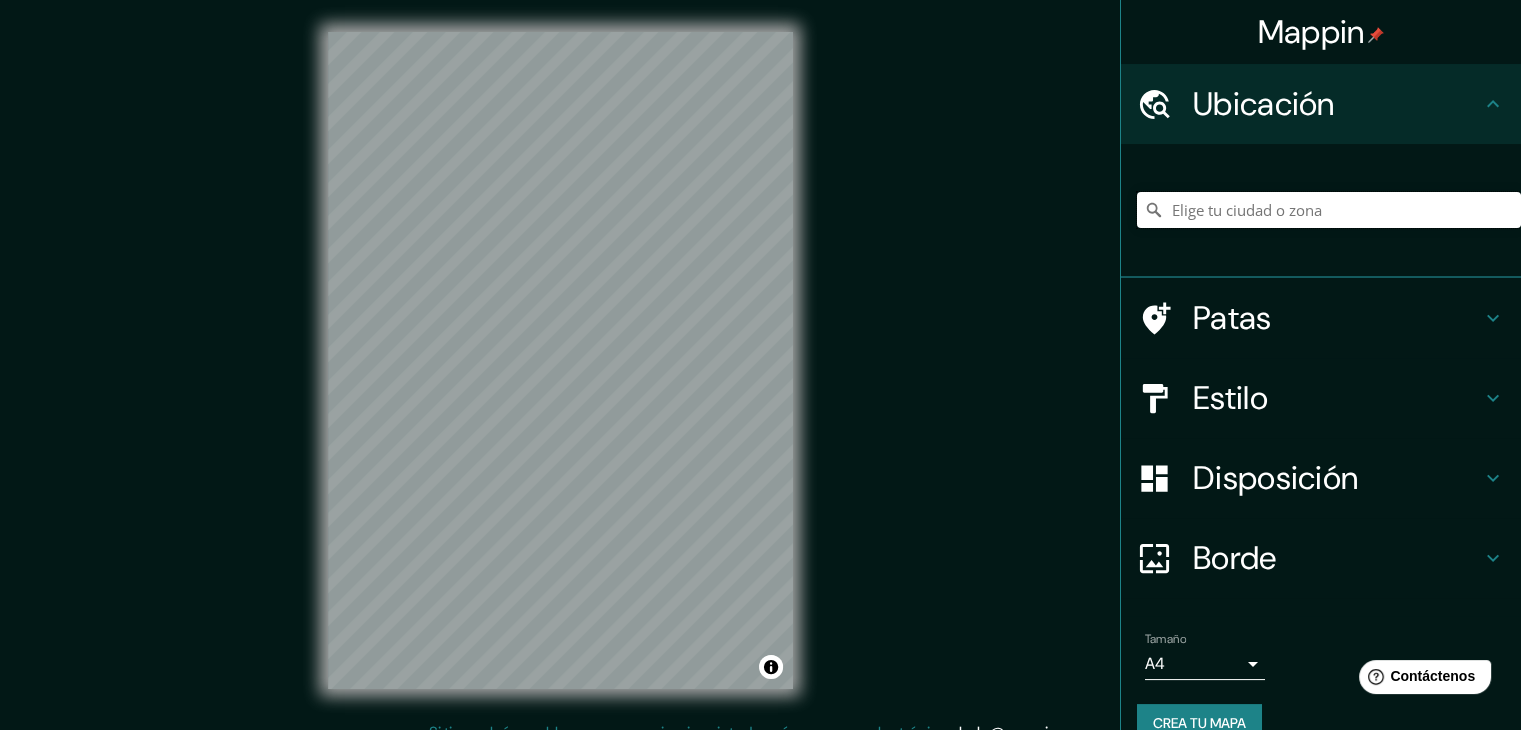click at bounding box center [1329, 210] 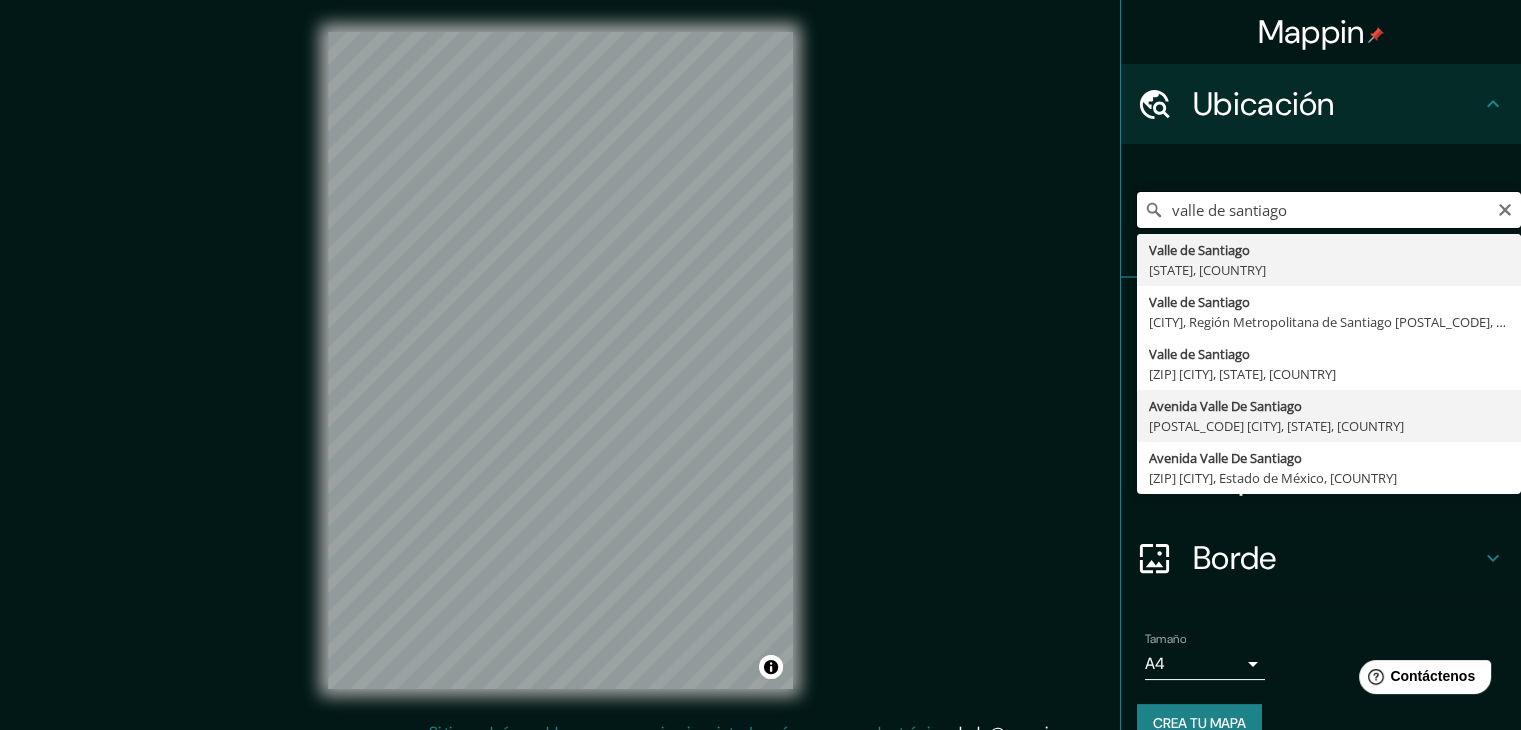 scroll, scrollTop: 0, scrollLeft: 0, axis: both 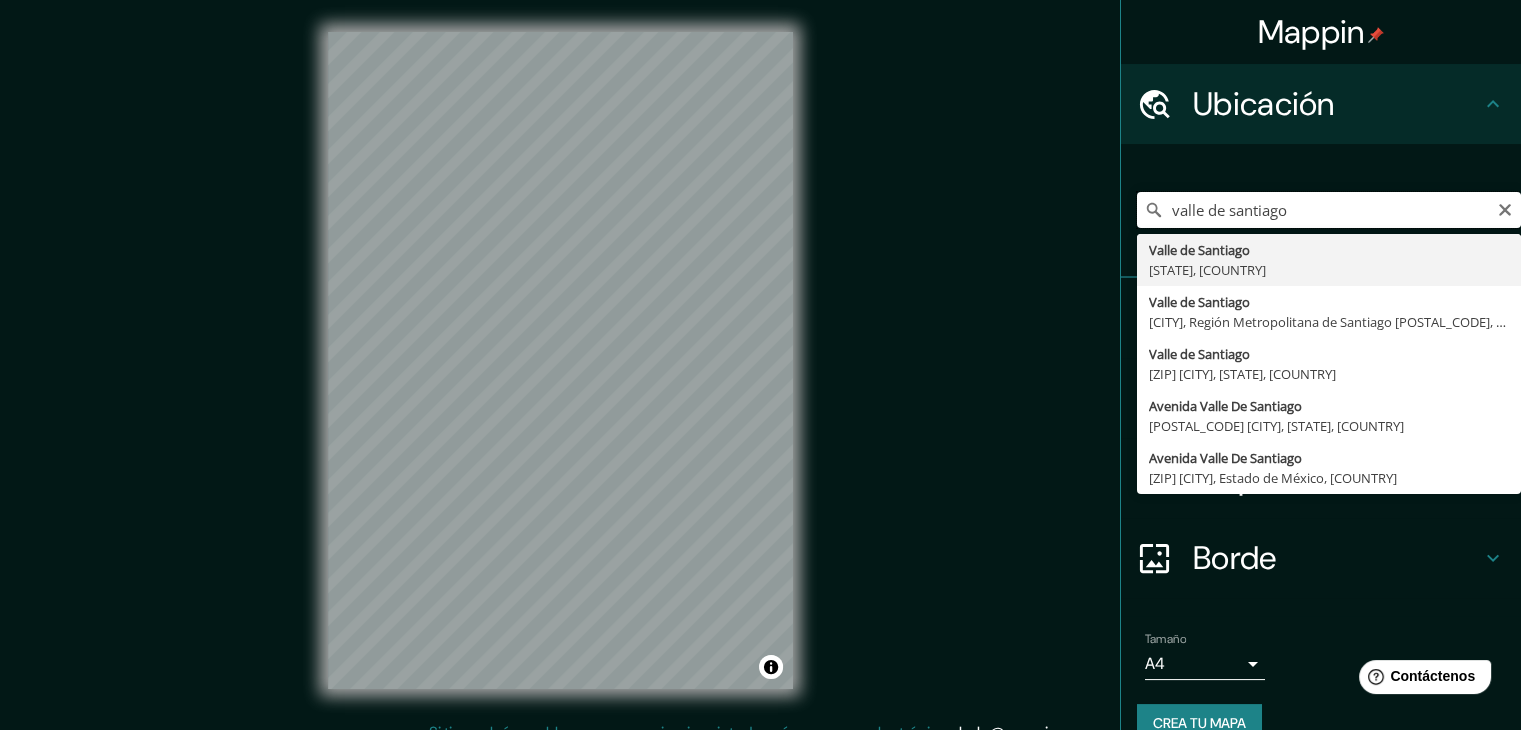 type on "valle de santiago" 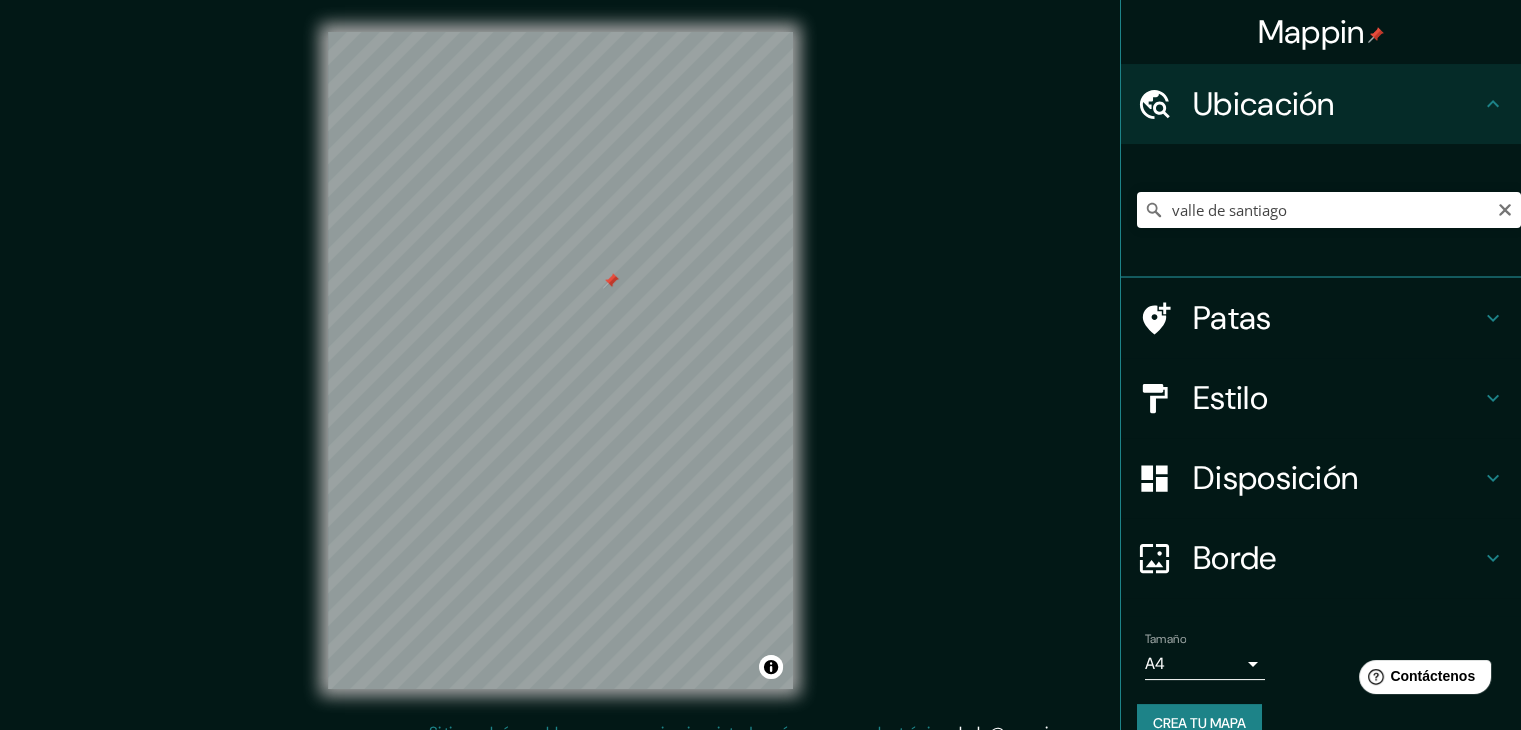 click on "Patas" at bounding box center [1337, 318] 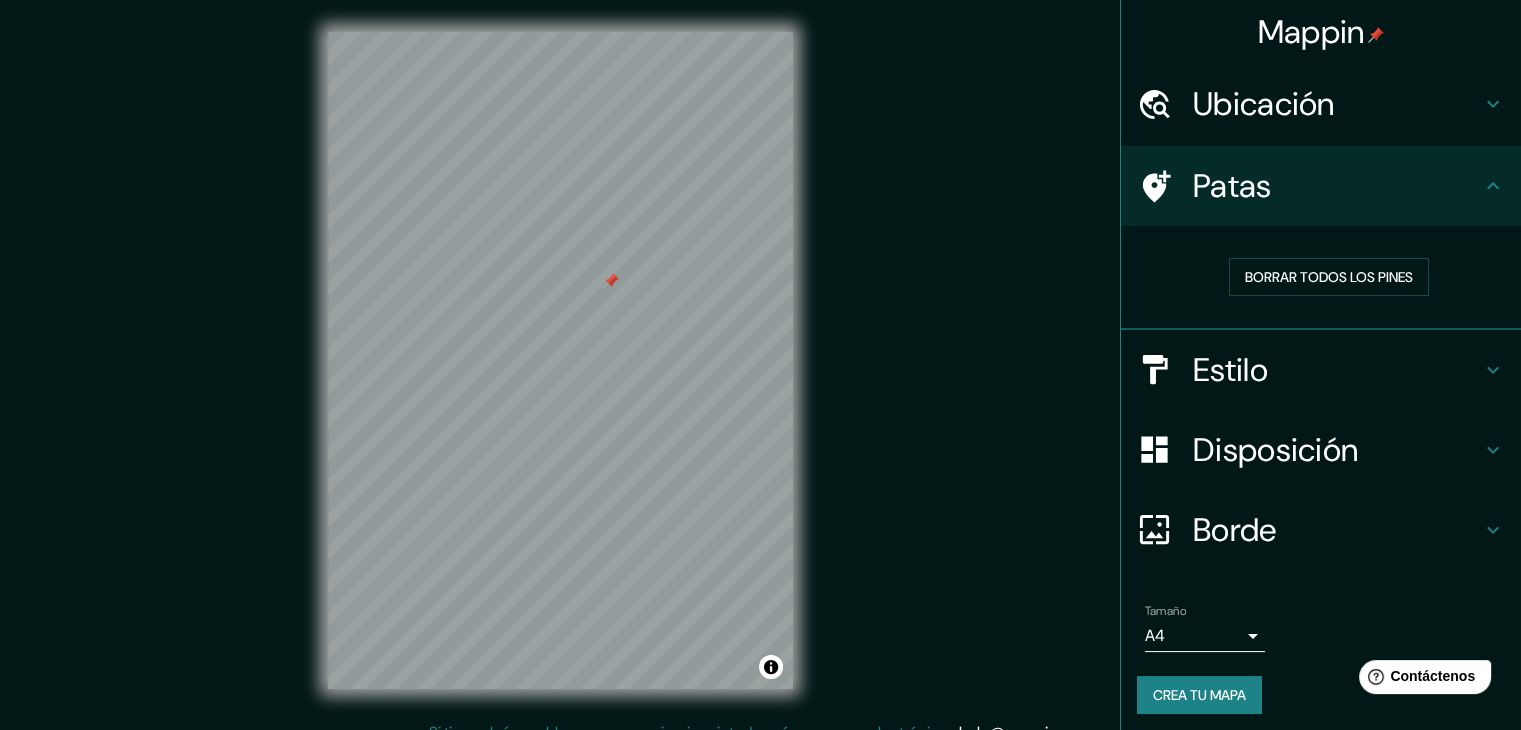 click on "Estilo" at bounding box center [1337, 370] 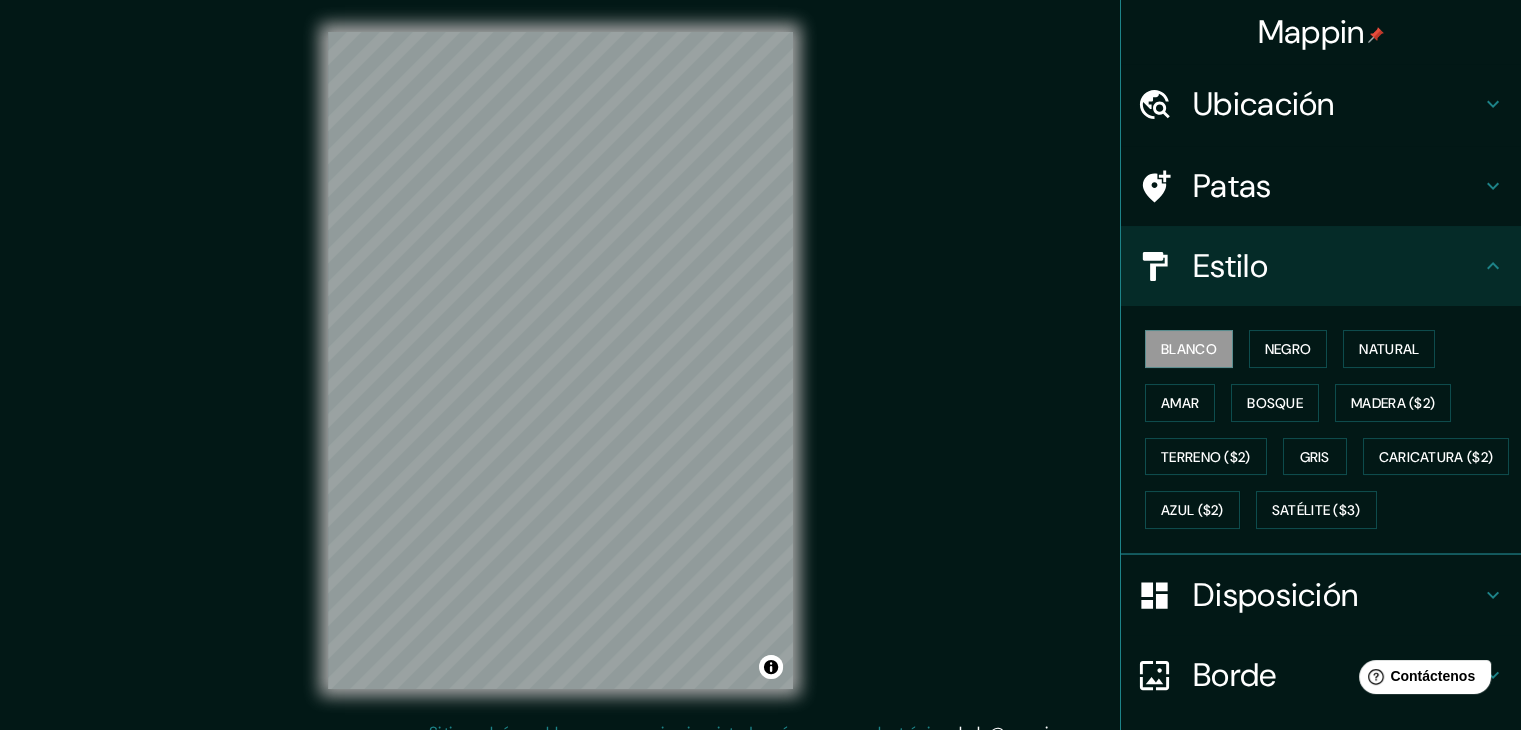 click on "Ubicación" at bounding box center [1264, 104] 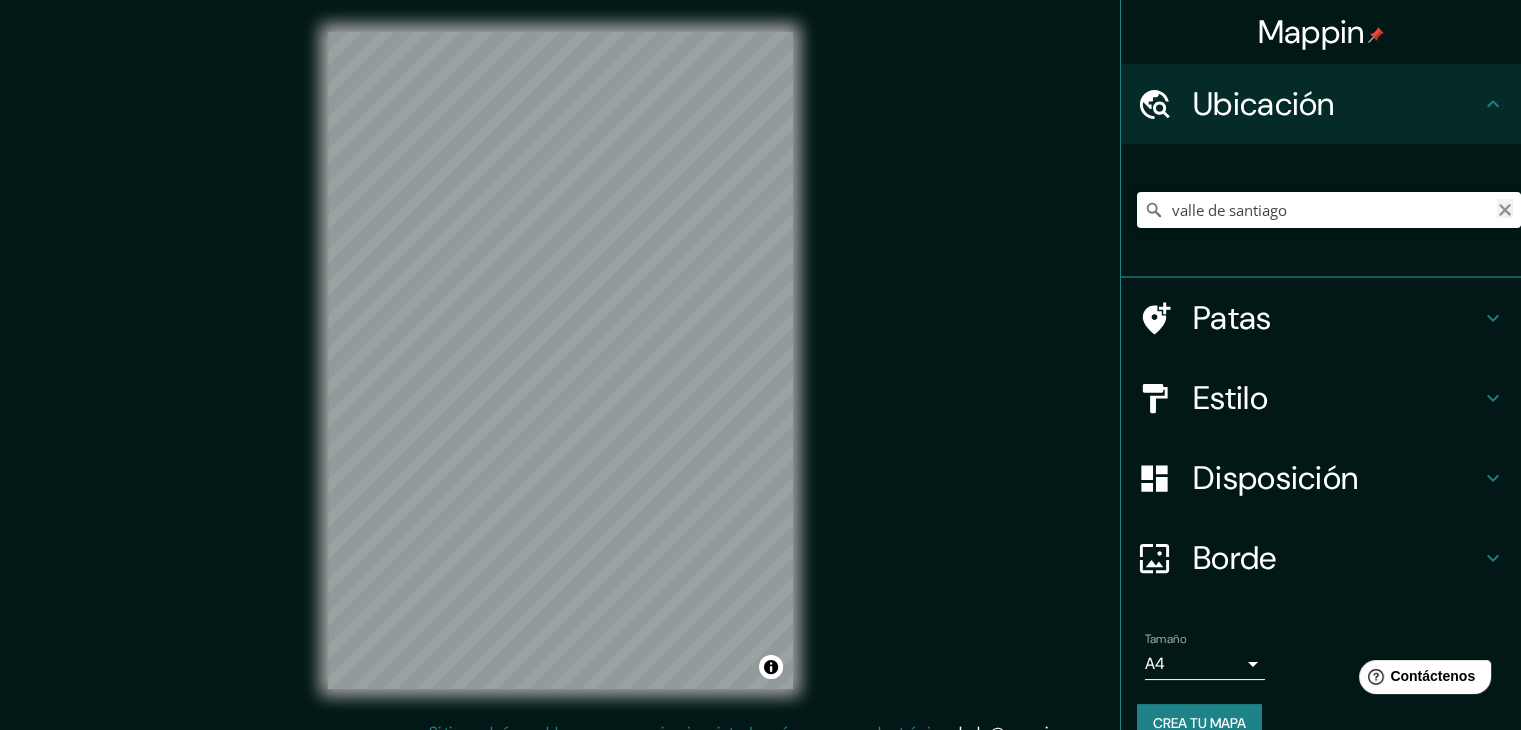 click 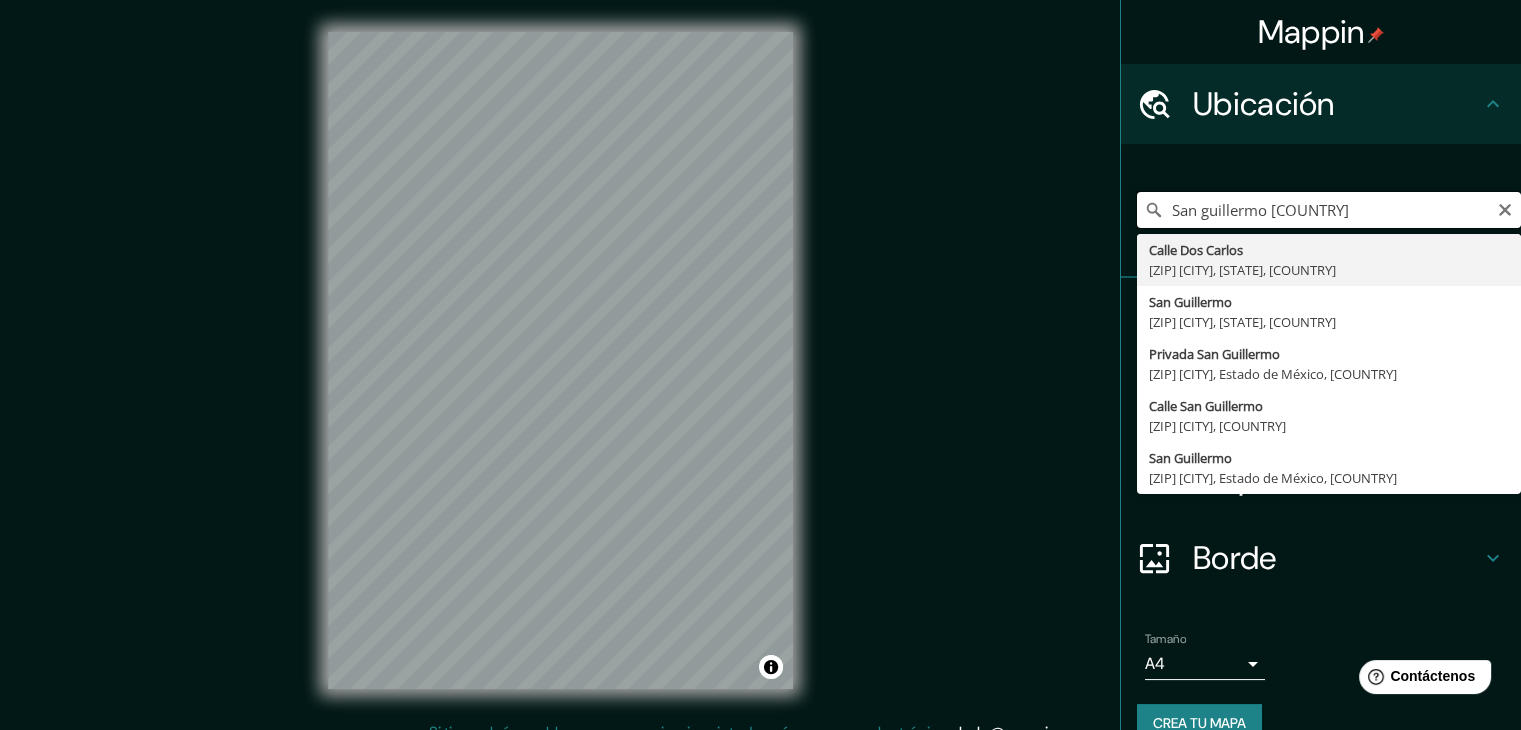 type on "San guillermo [COUNTRY]" 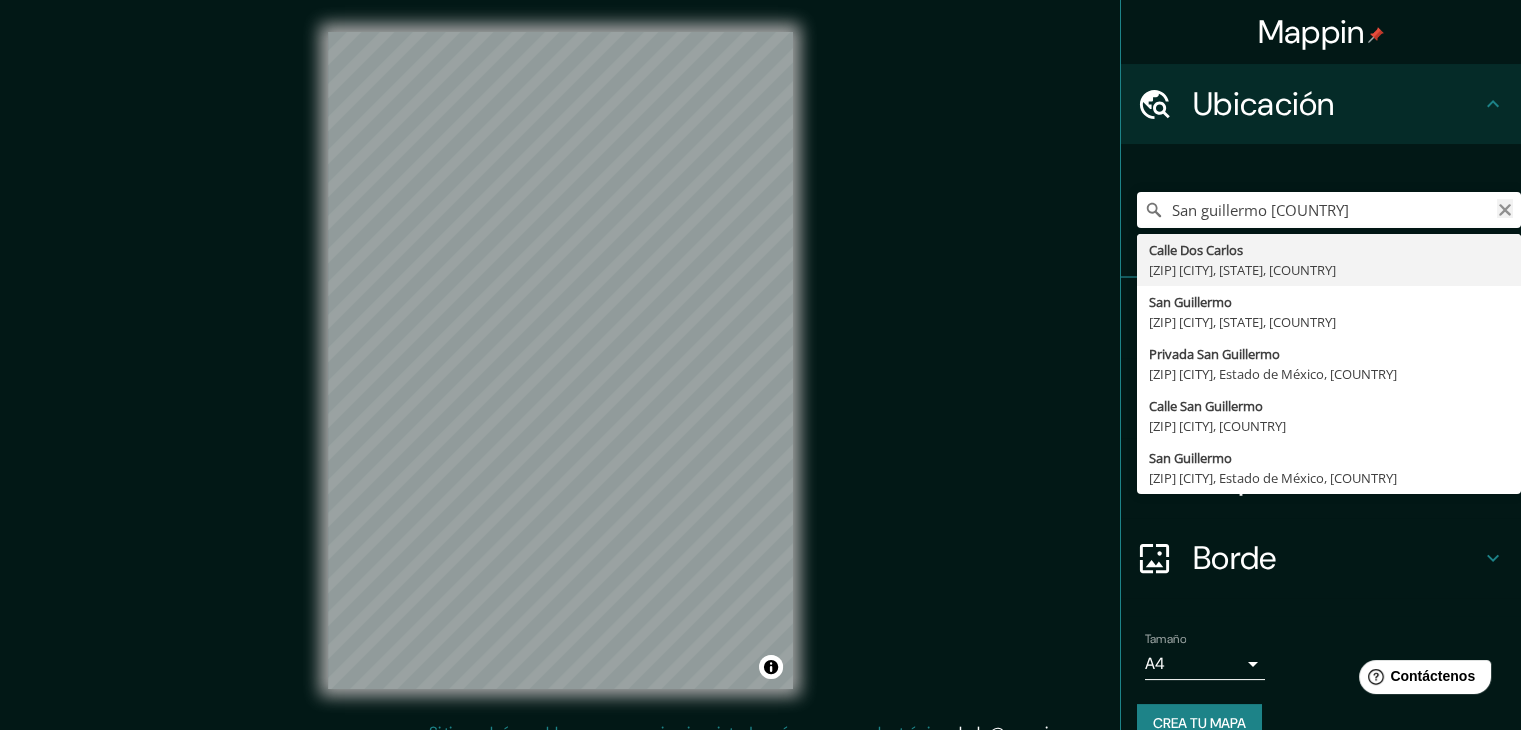 click 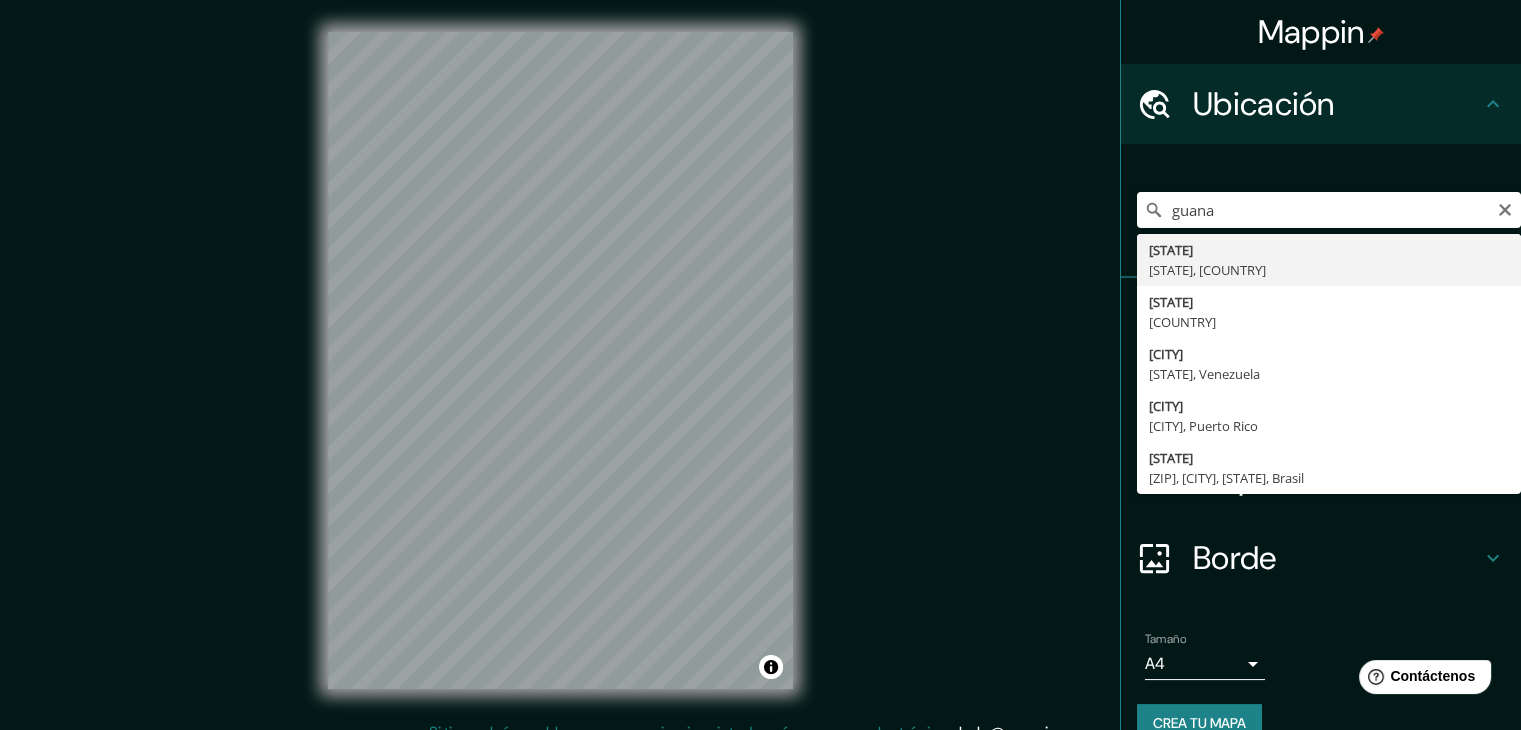 type on "[STATE], [STATE], [COUNTRY]" 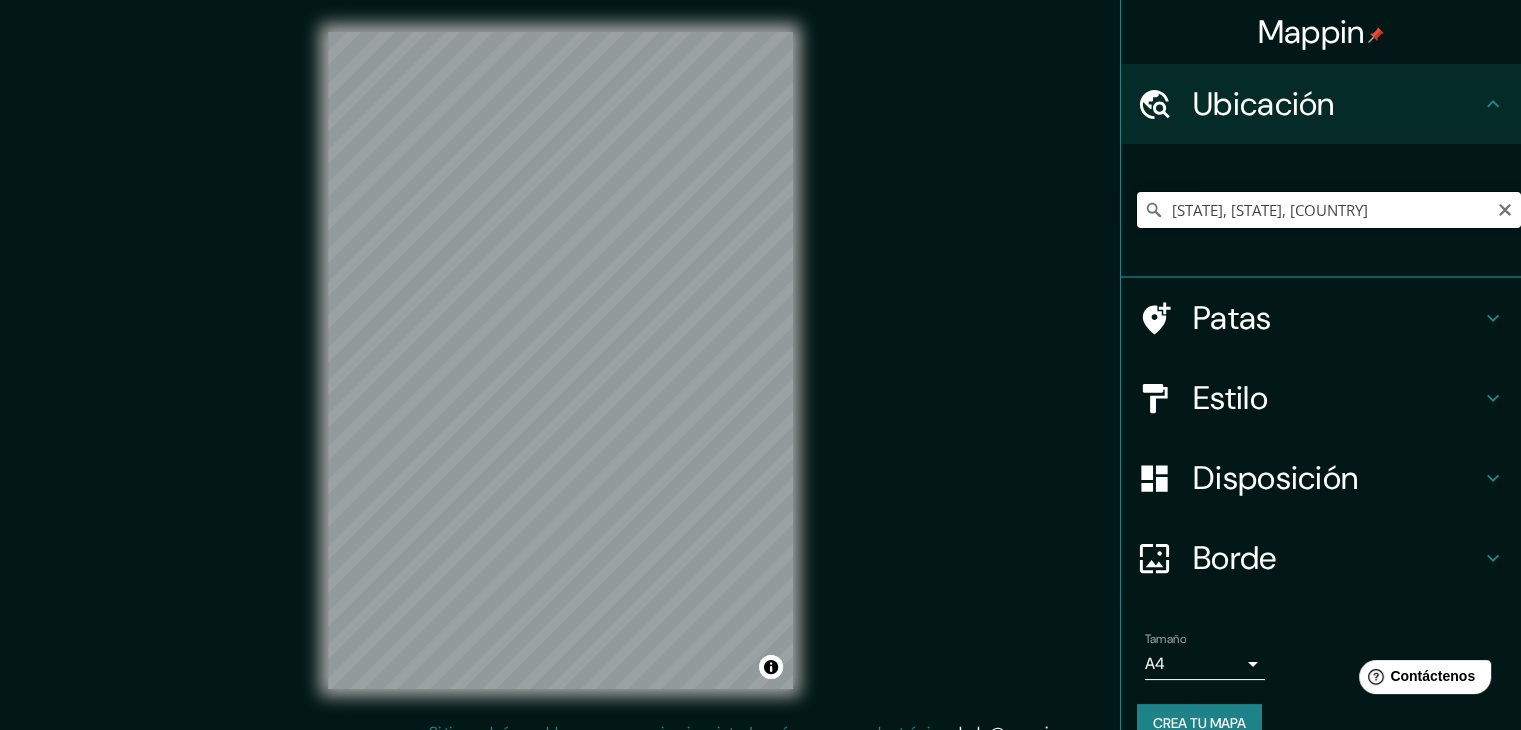 click on "[STATE], [STATE], [COUNTRY]" at bounding box center [1329, 210] 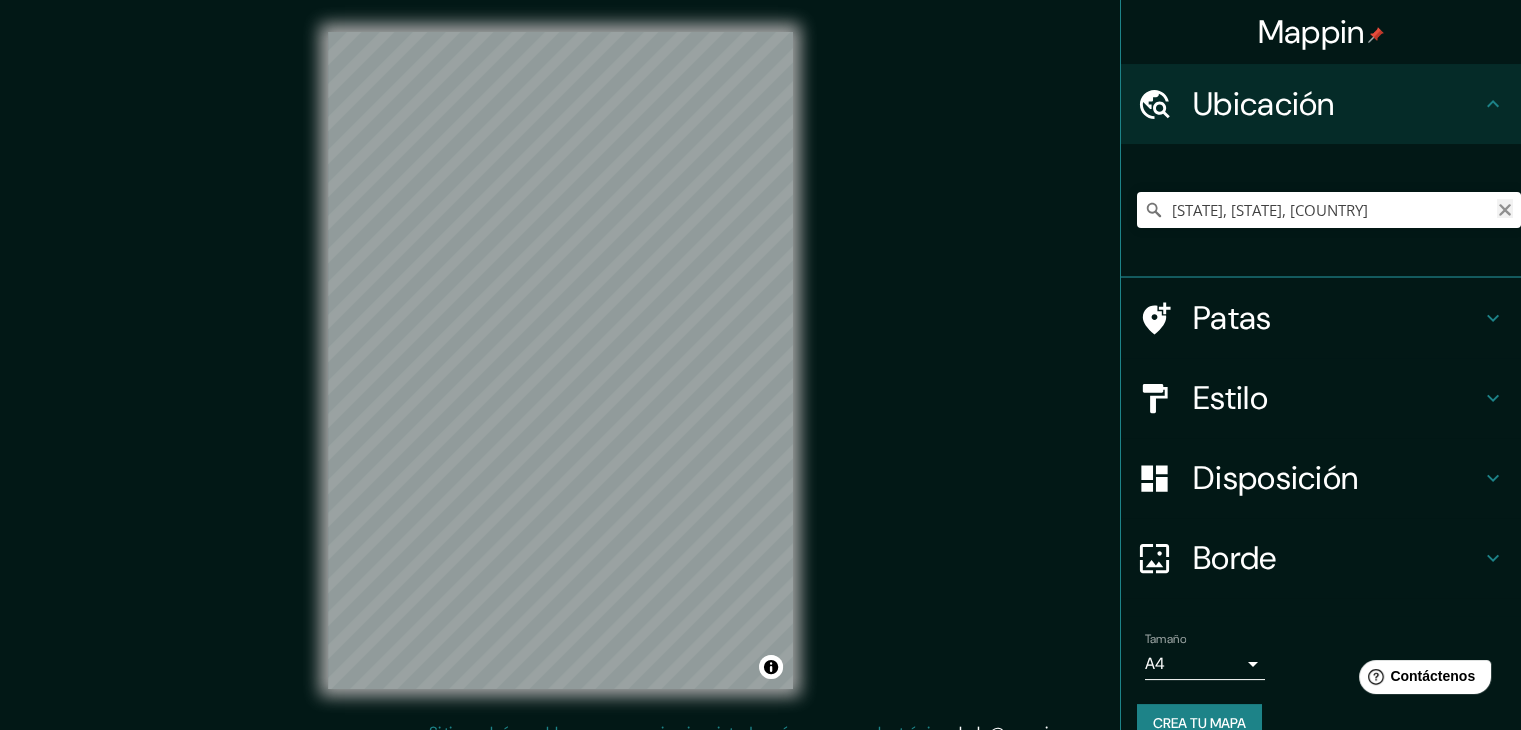 click 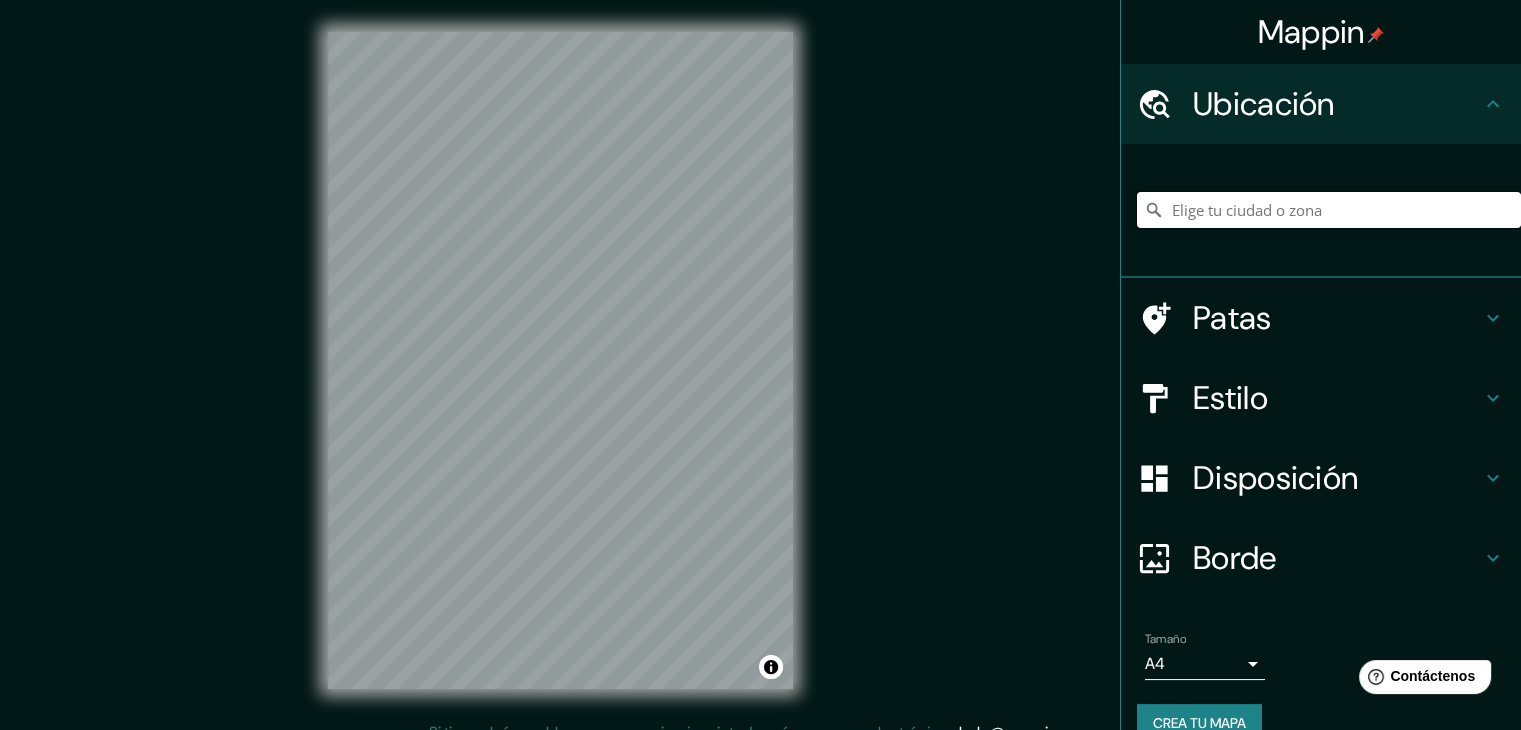type on "s" 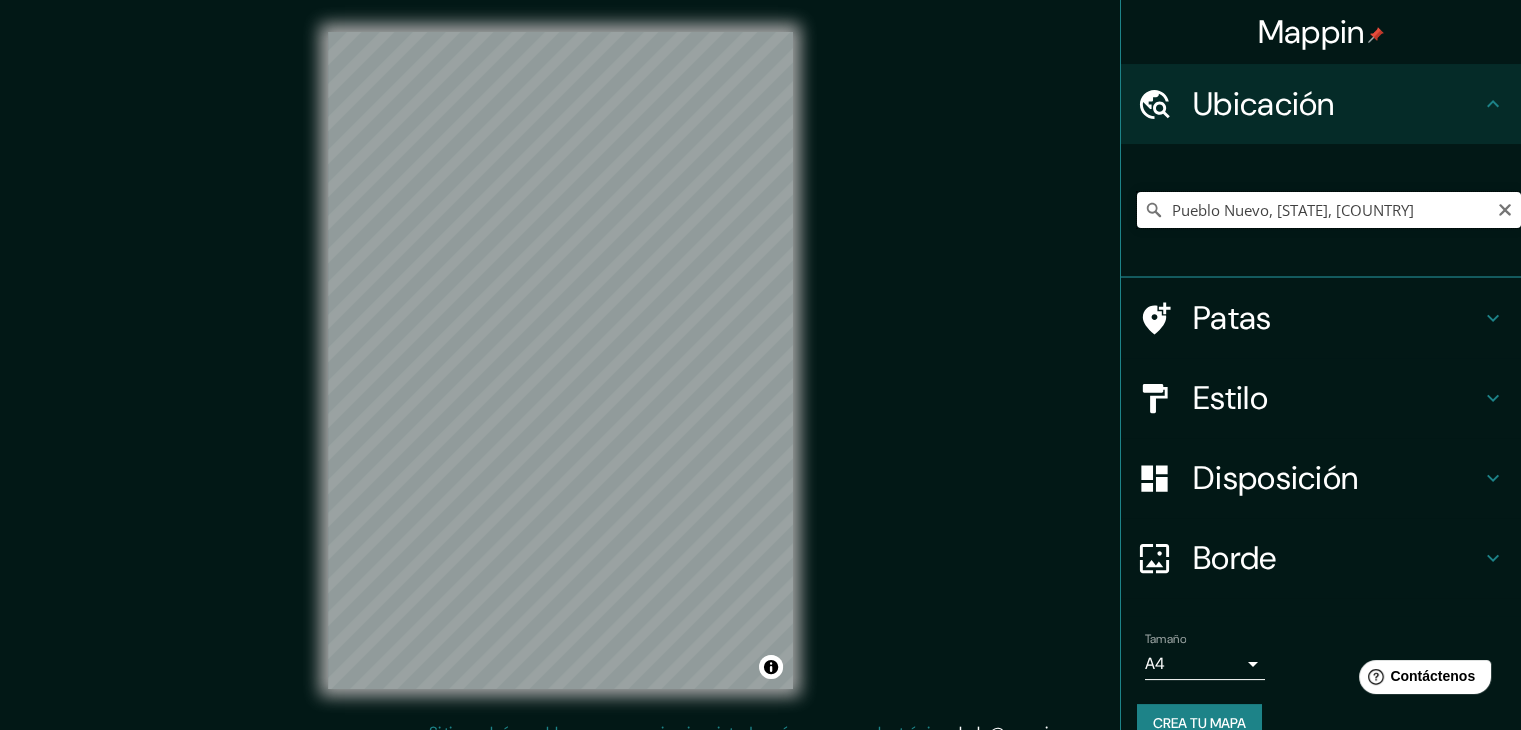 click on "Pueblo Nuevo, [STATE], [COUNTRY]" at bounding box center (1329, 210) 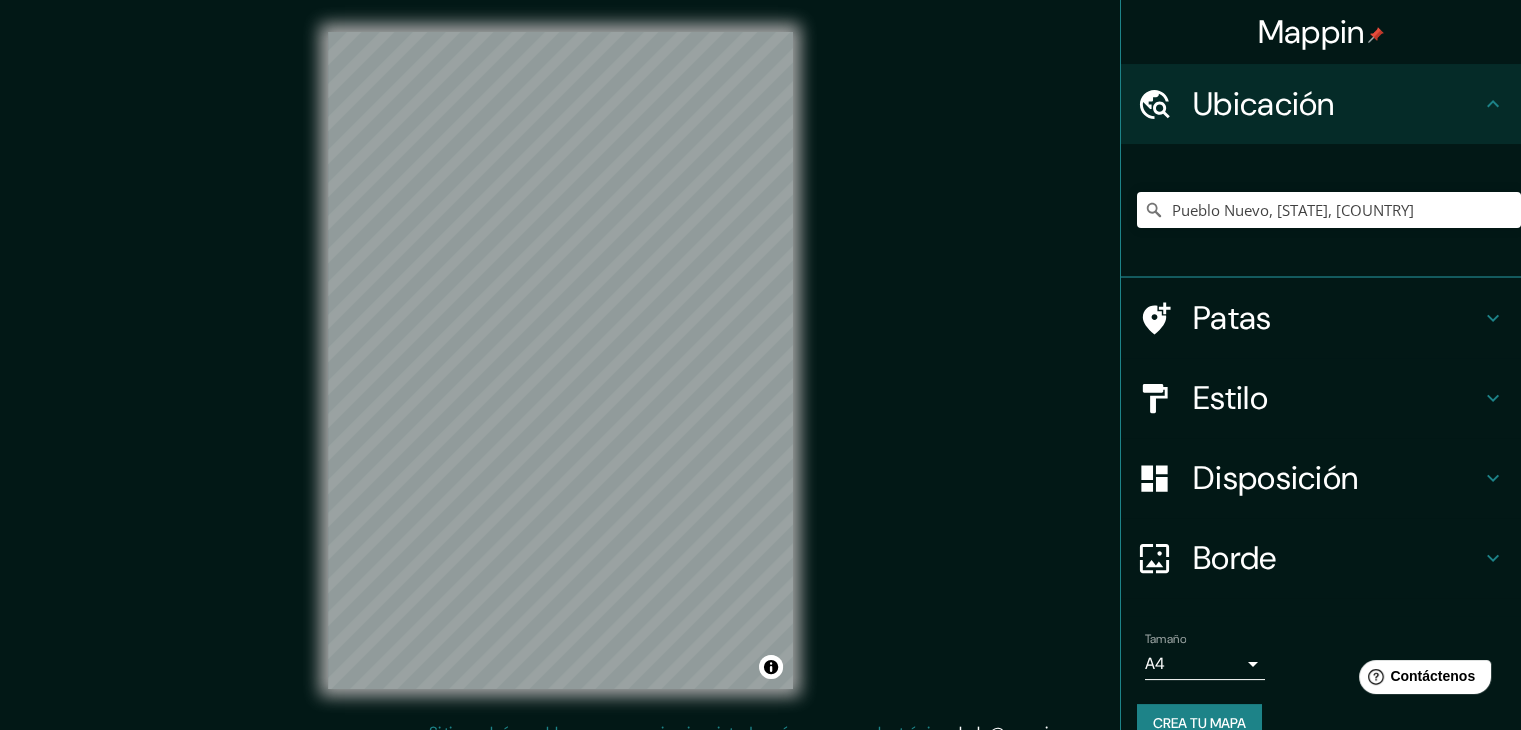click on "Estilo" at bounding box center [1337, 398] 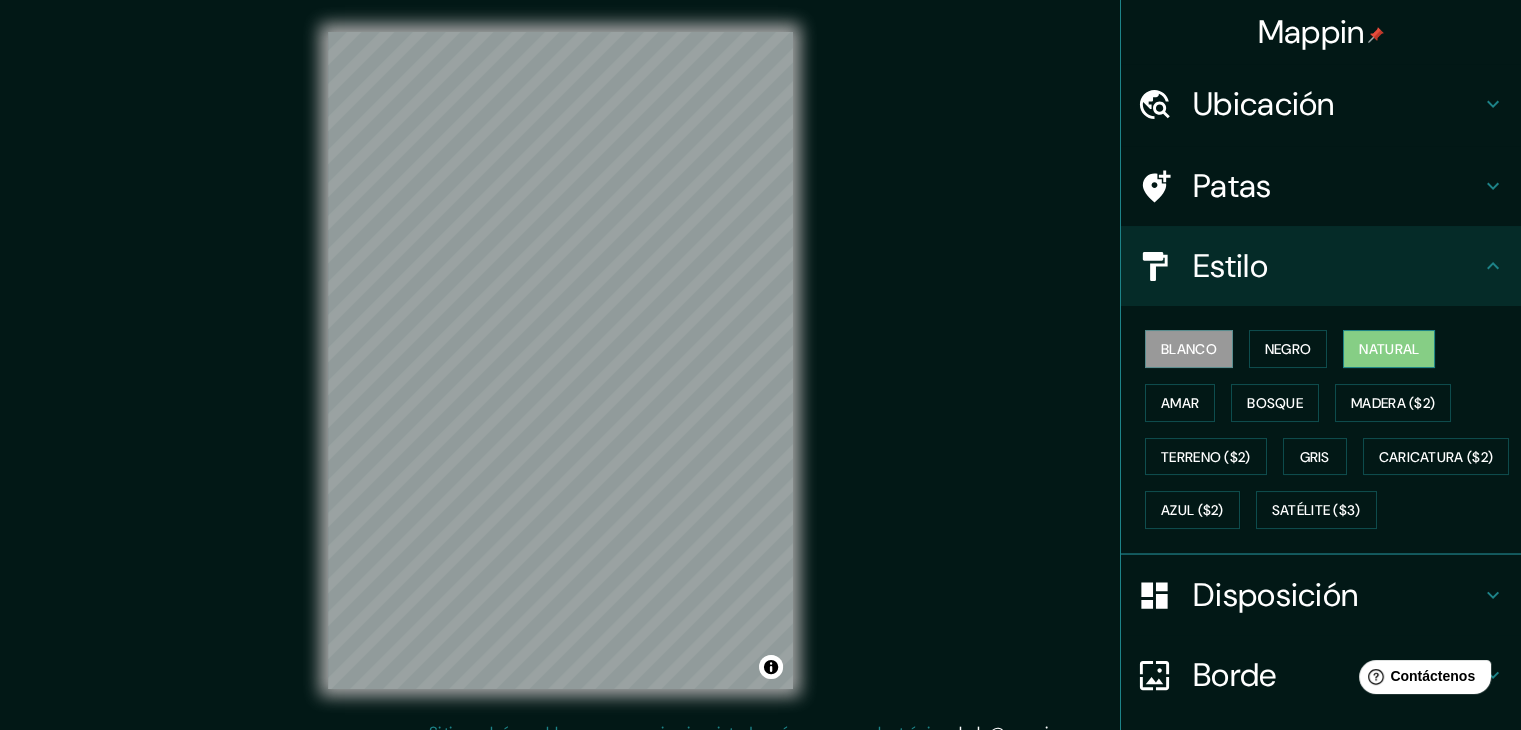 click on "Natural" at bounding box center (1389, 349) 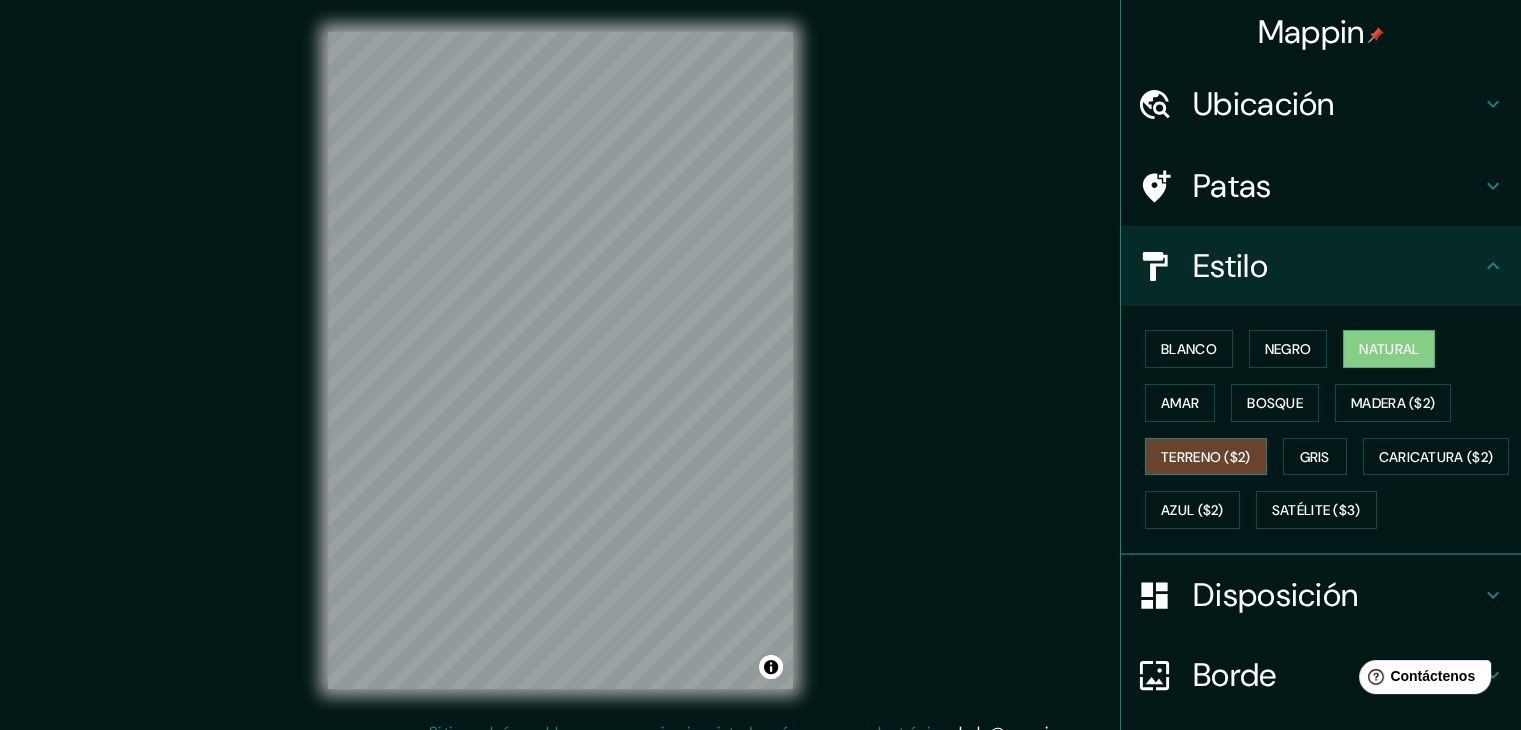 click on "Terreno ($2)" at bounding box center (1206, 457) 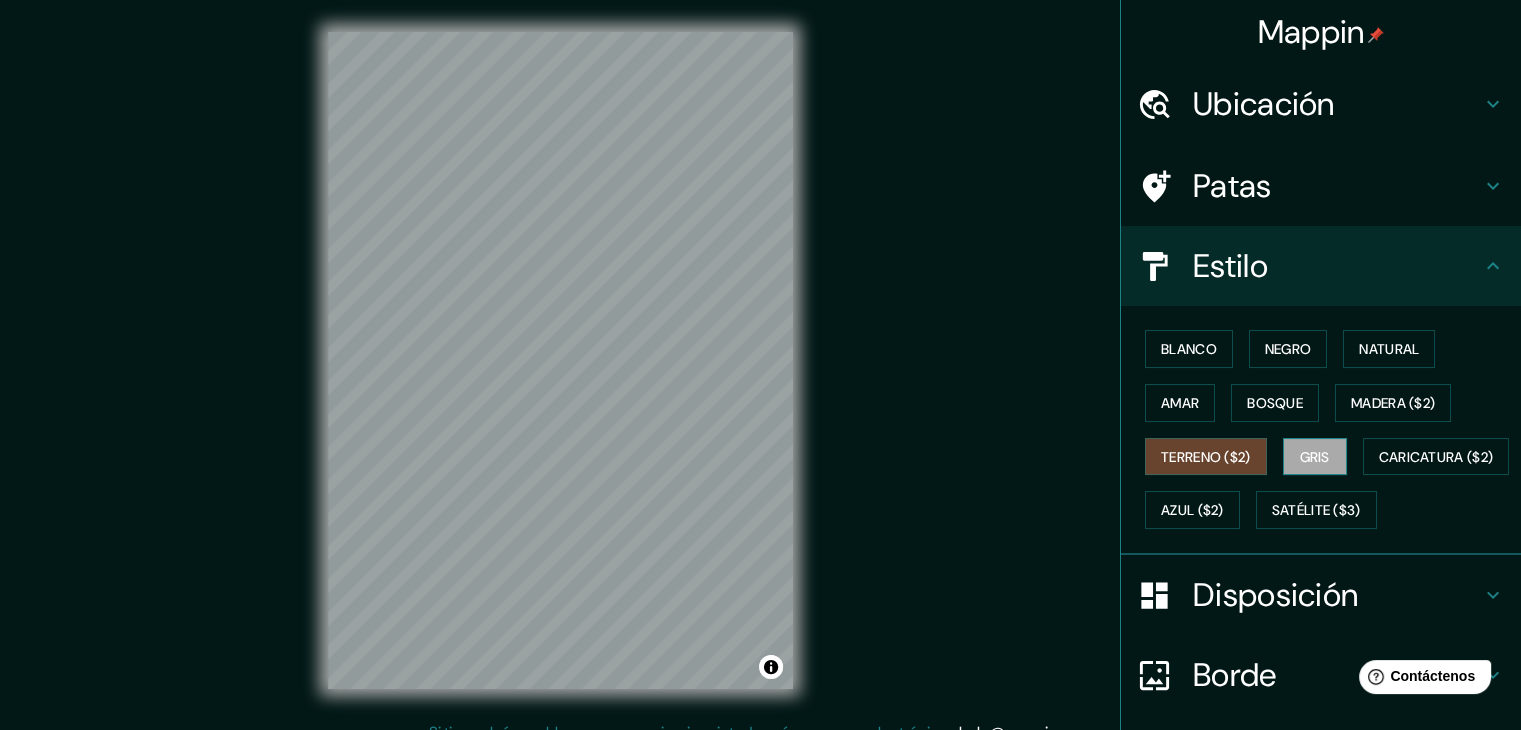 click on "Gris" at bounding box center (1315, 457) 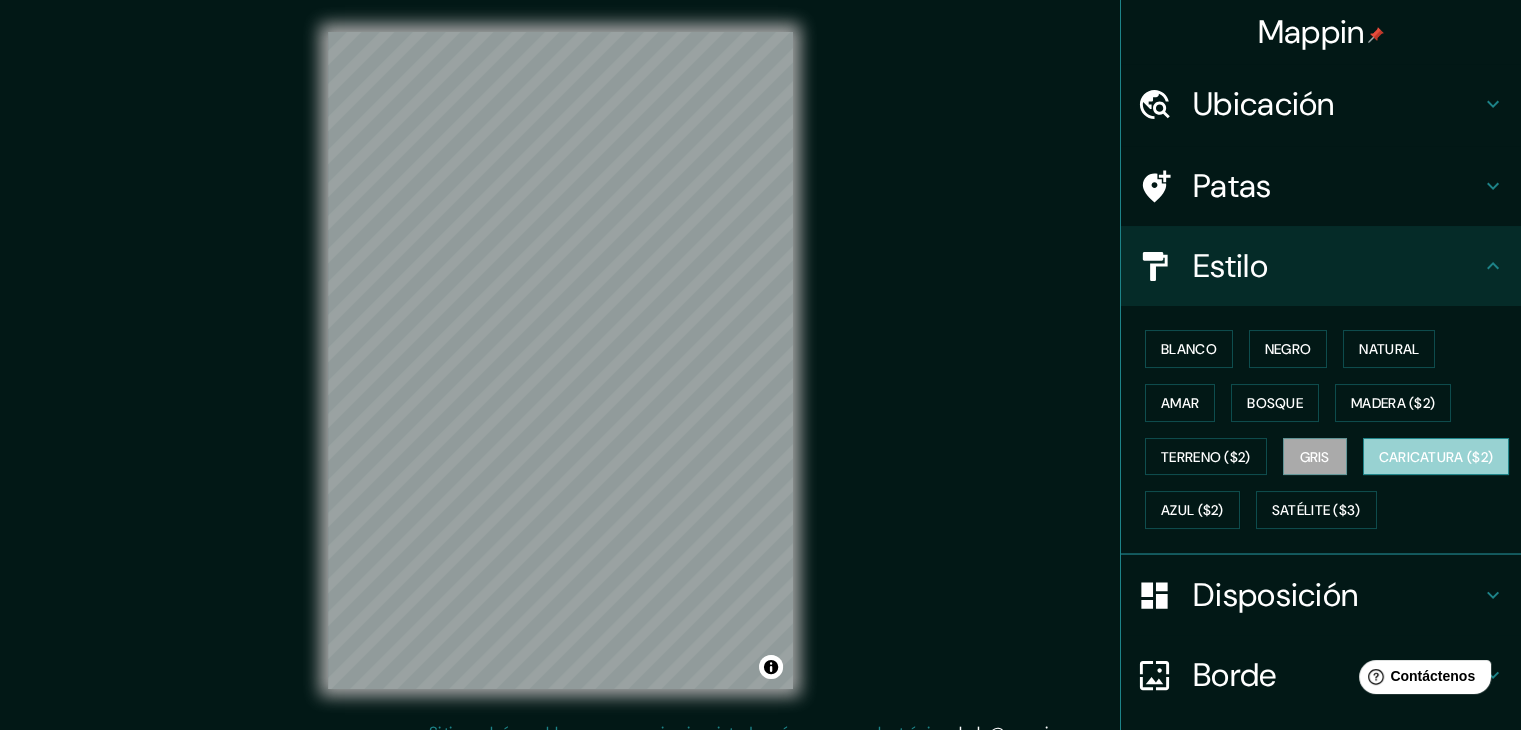 click on "Caricatura ($2)" at bounding box center [1436, 457] 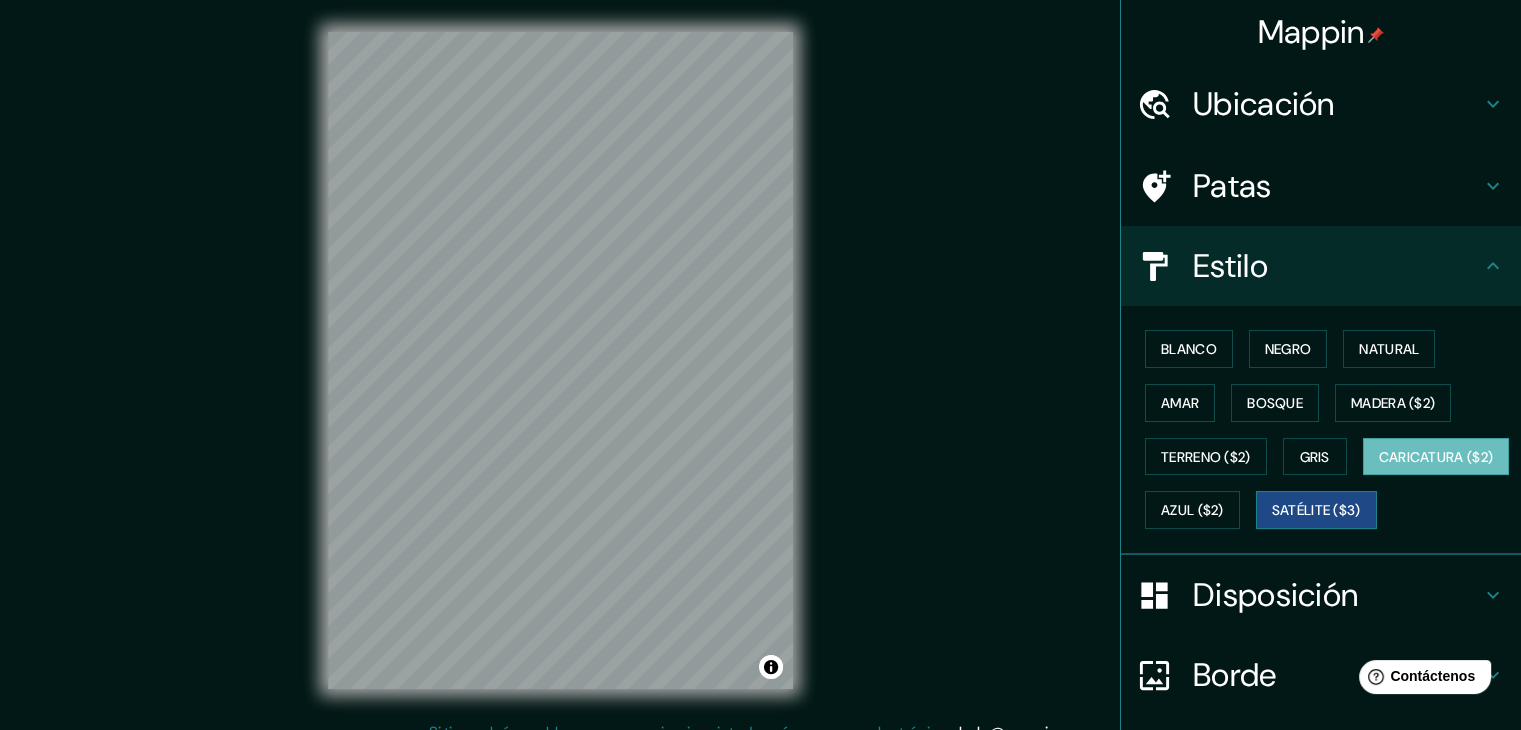 click on "Satélite ($3)" at bounding box center (1316, 511) 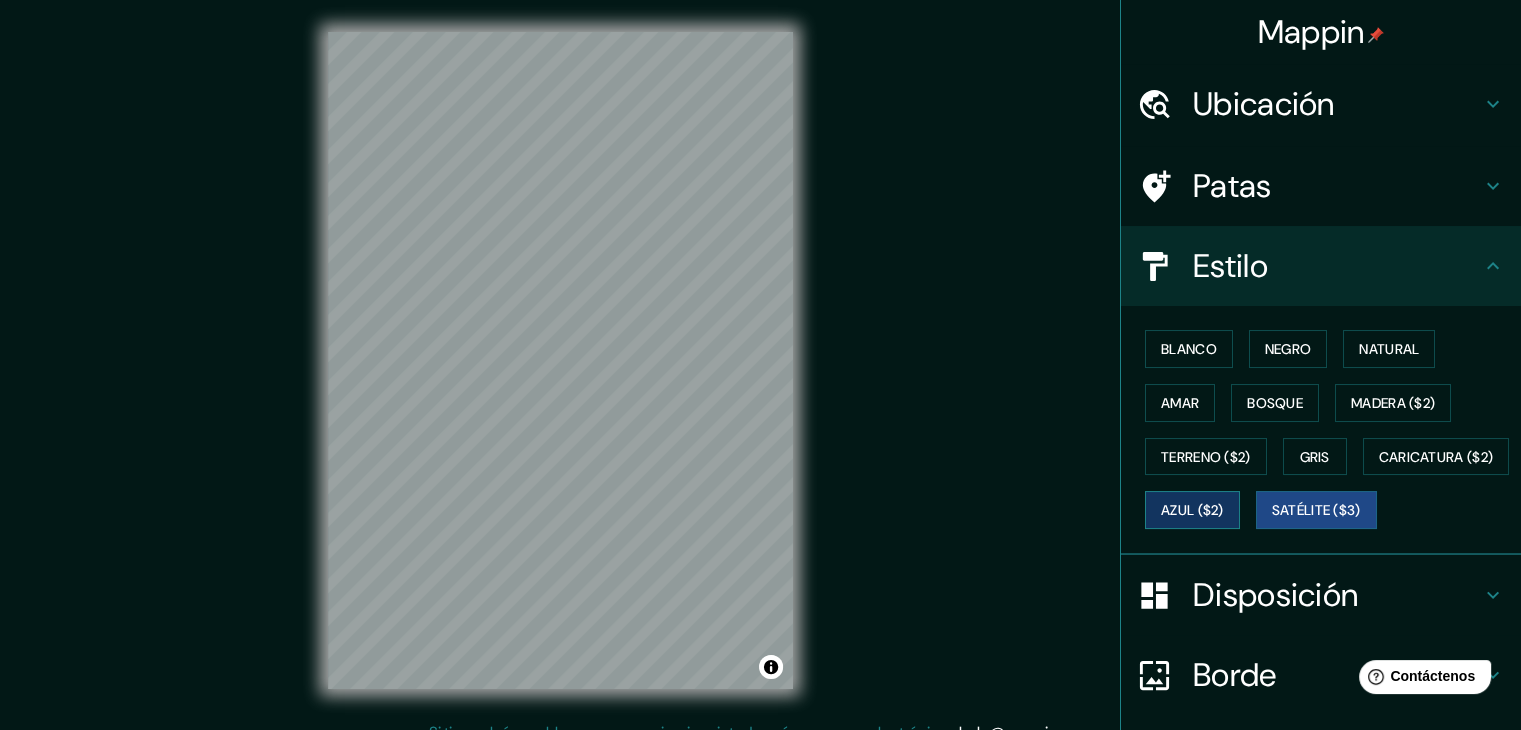 click on "Azul ($2)" at bounding box center (1192, 511) 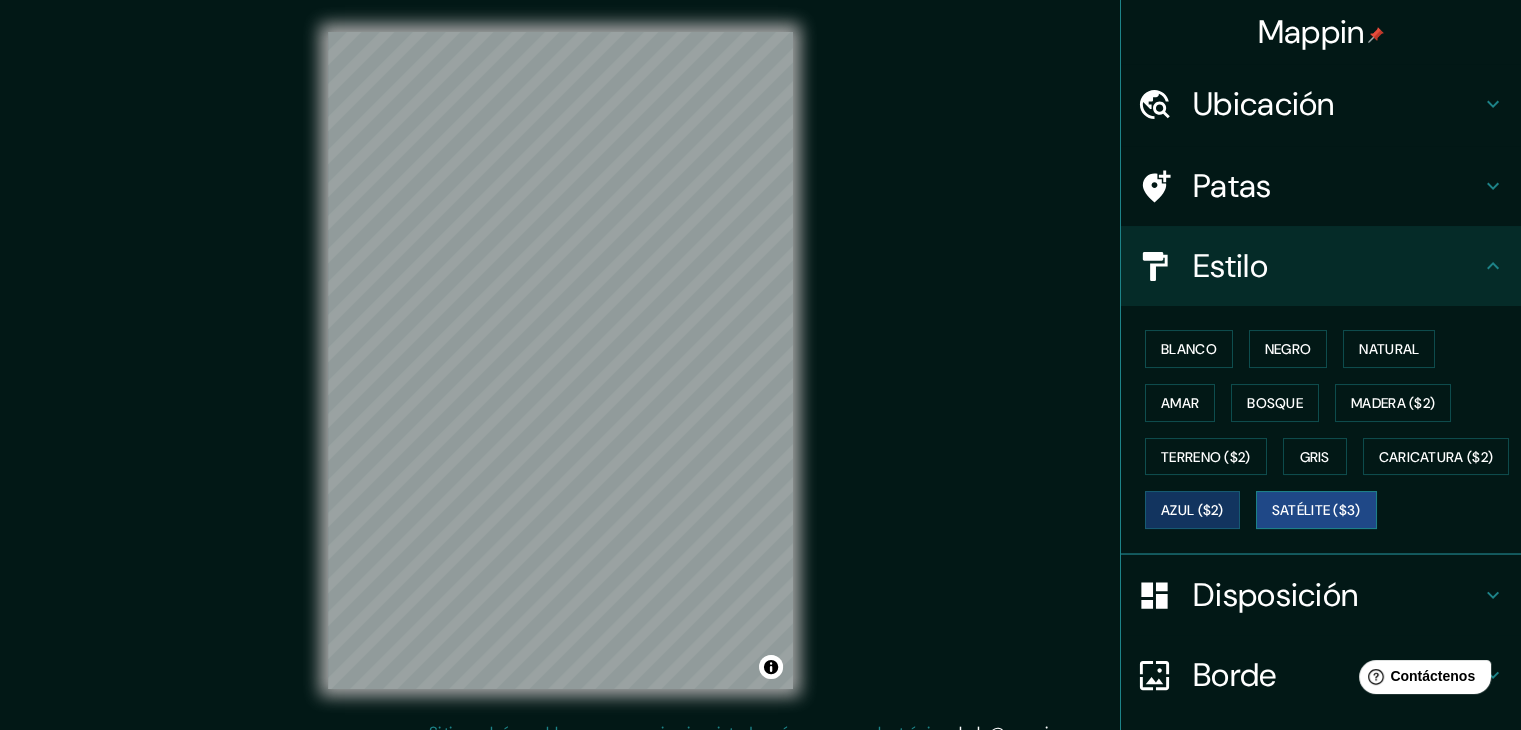 click on "Satélite ($3)" at bounding box center [1316, 510] 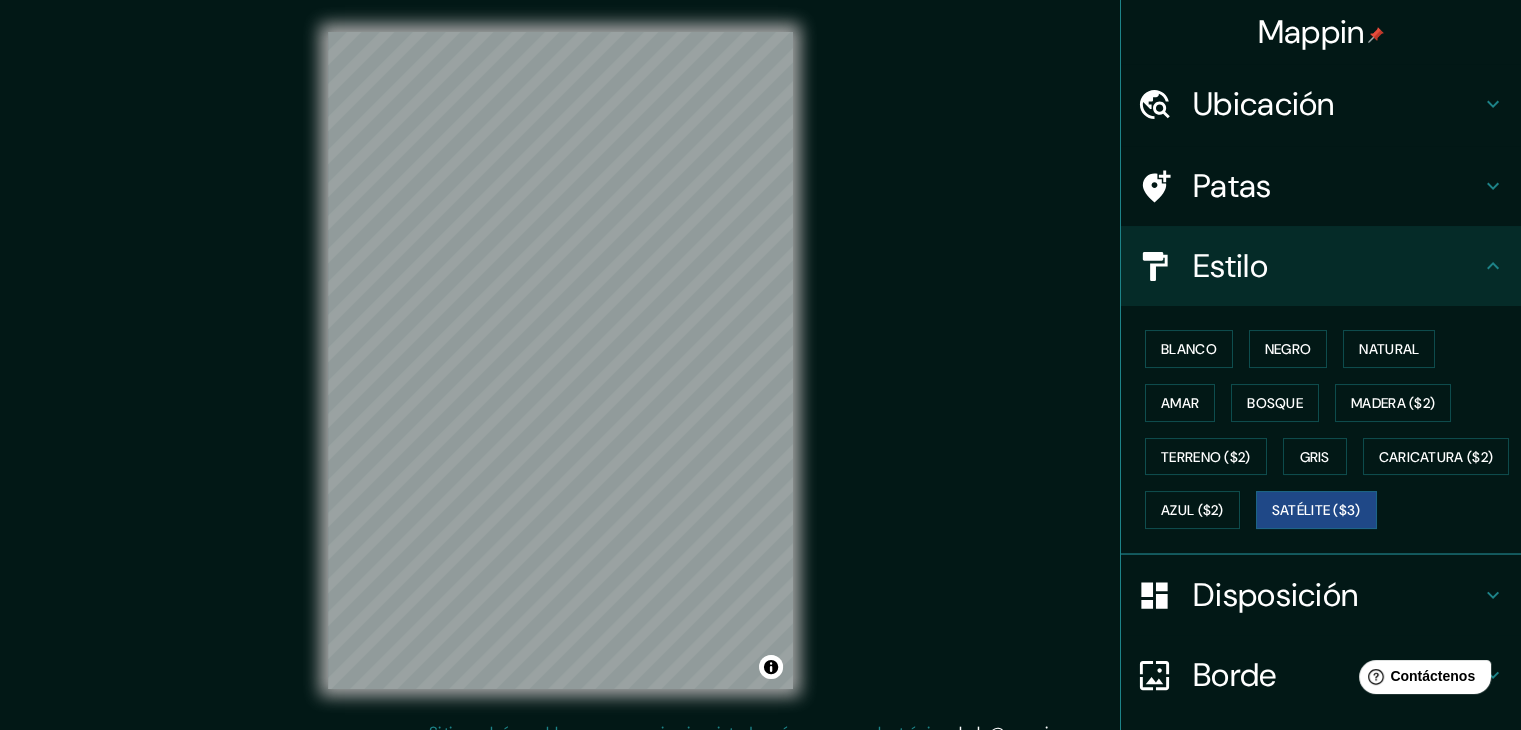 click on "Blanco Negro Natural Amar Bosque Madera ($2) Terreno ($2) Gris Caricatura ($2) Azul ($2) Satélite ($3)" at bounding box center (1329, 429) 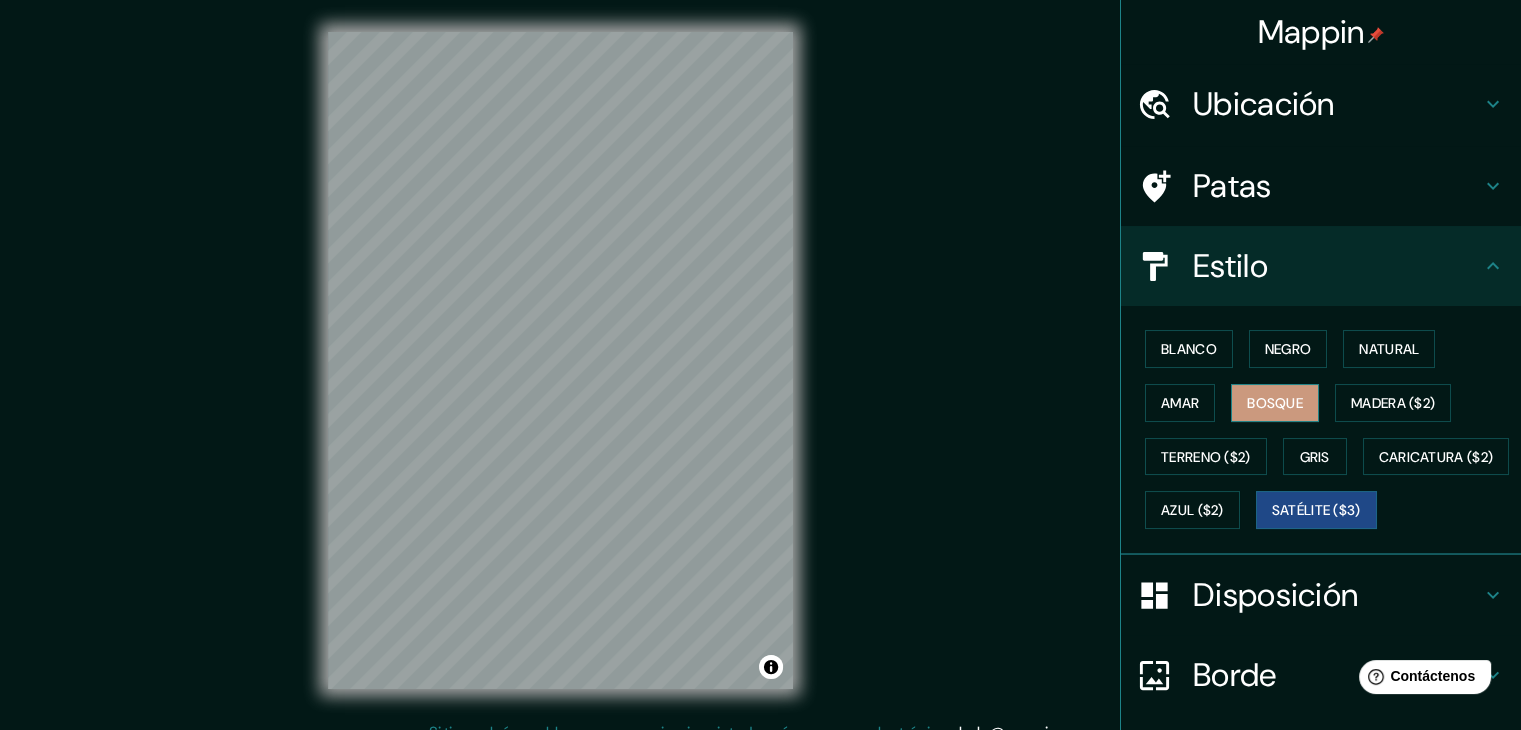 click on "Bosque" at bounding box center (1275, 403) 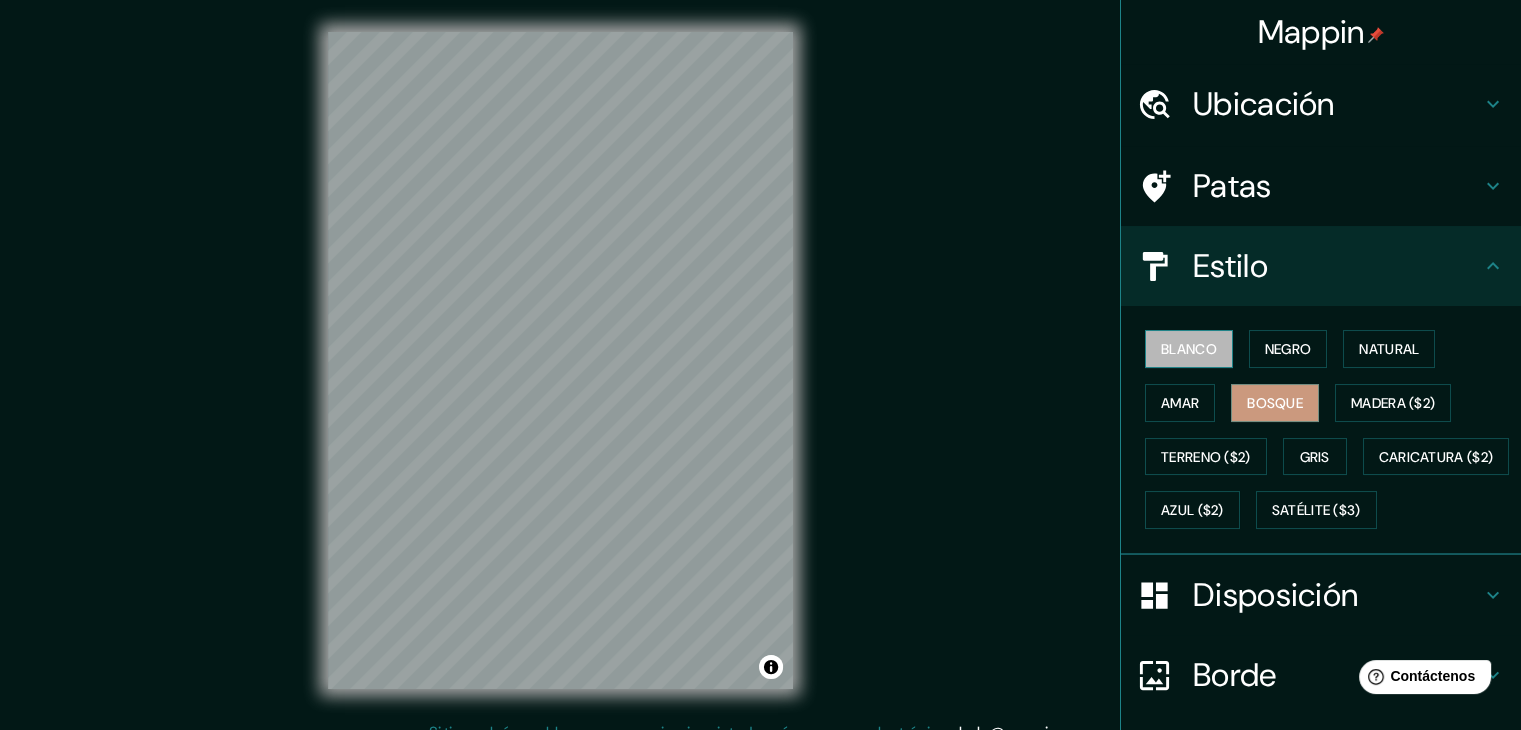 click on "Blanco" at bounding box center [1189, 349] 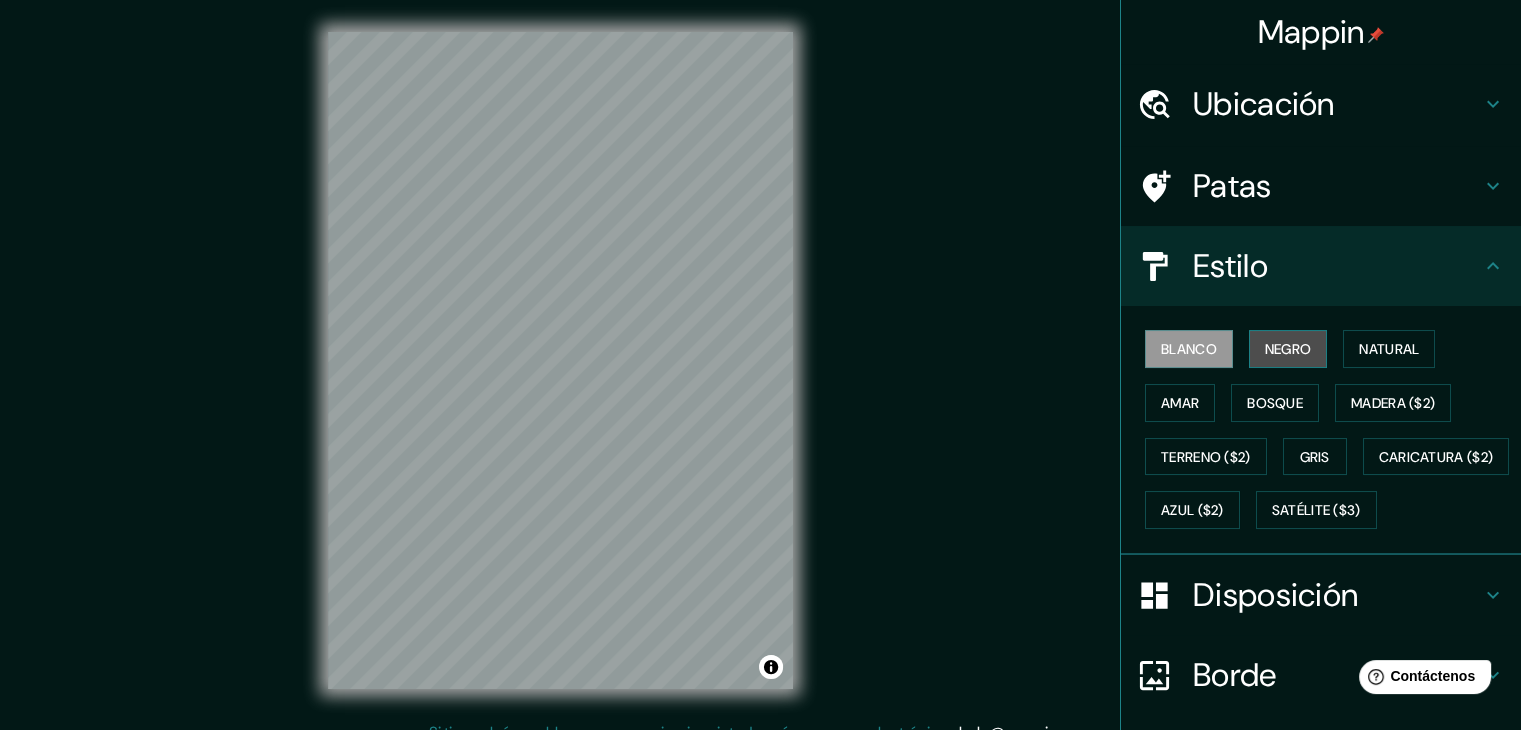 click on "Negro" at bounding box center [1288, 349] 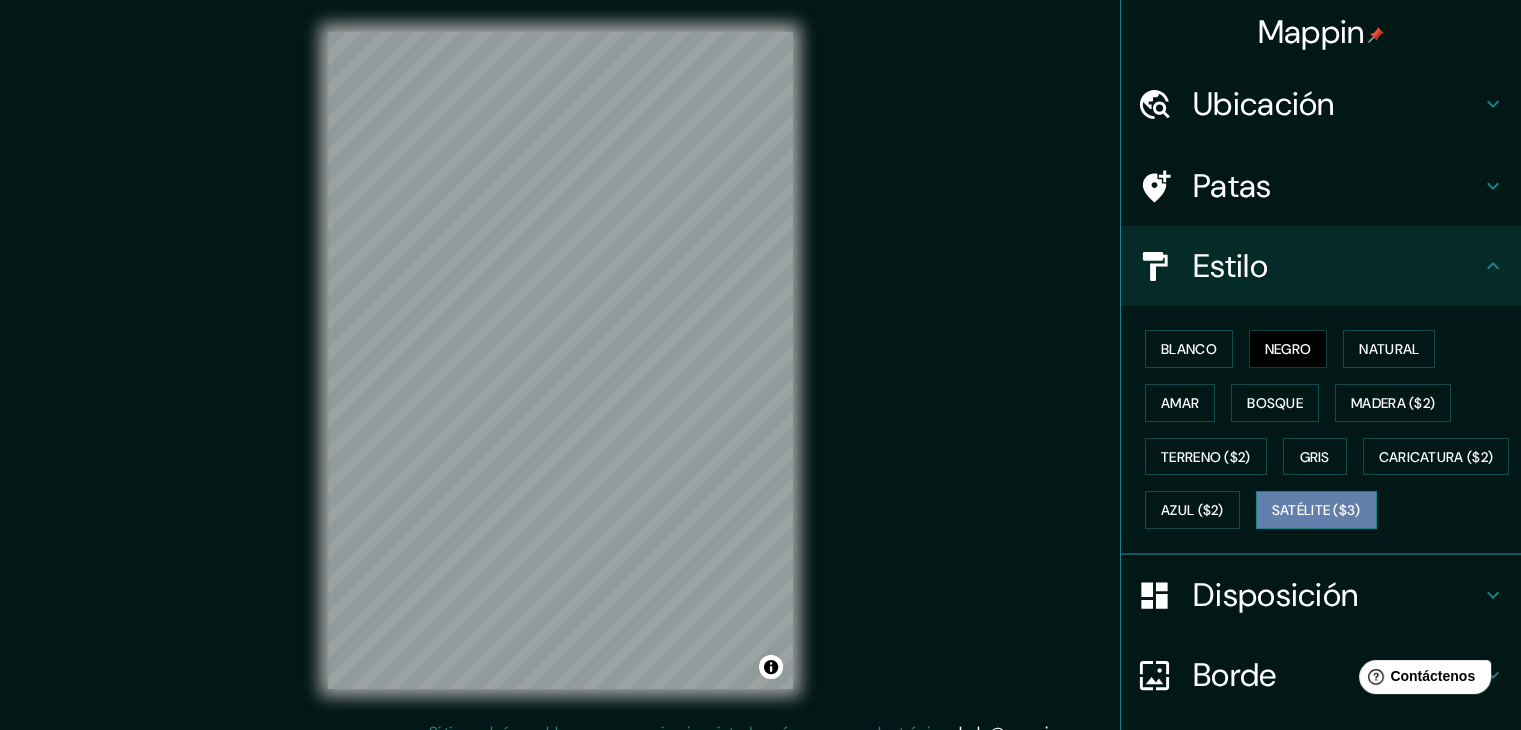 drag, startPoint x: 1213, startPoint y: 552, endPoint x: 1204, endPoint y: 545, distance: 11.401754 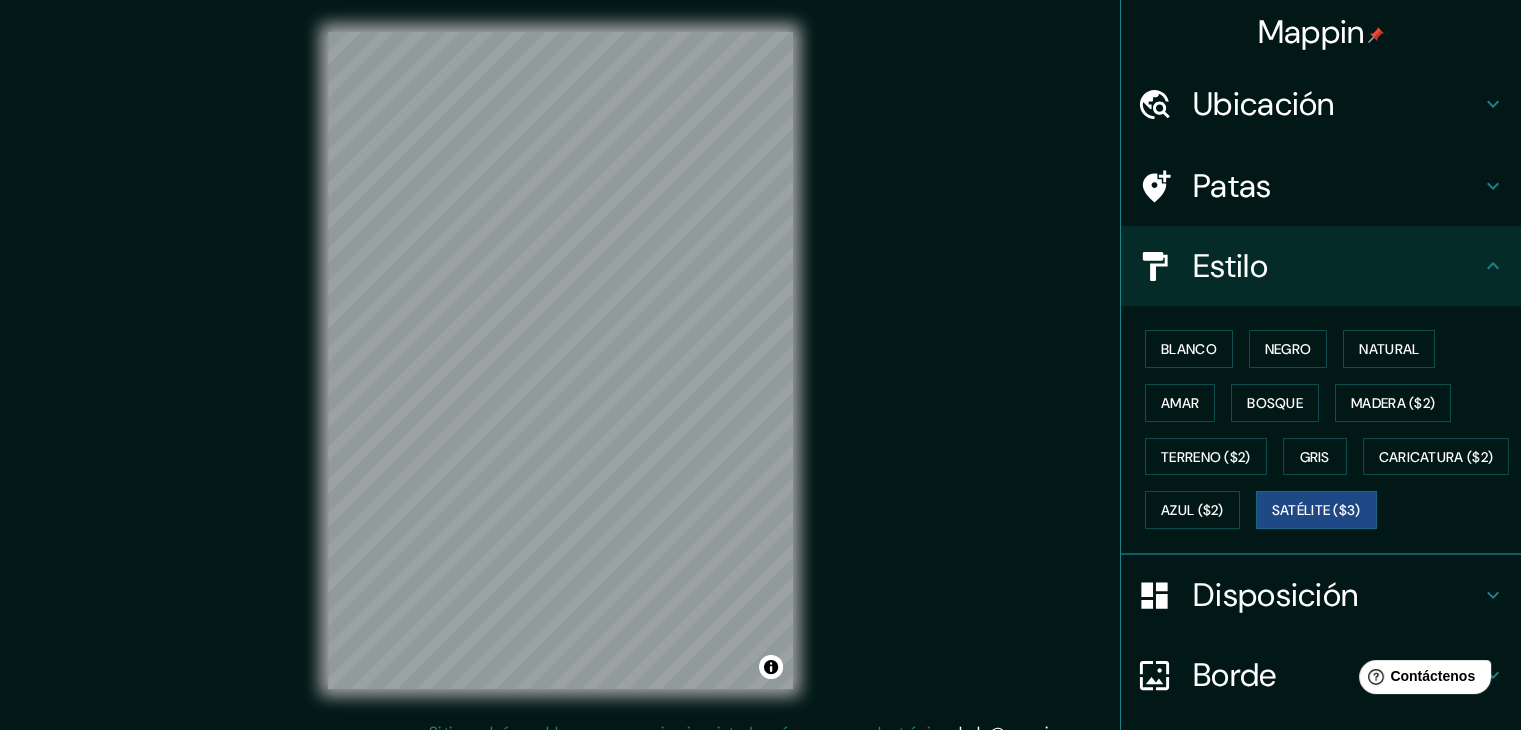 click on "Patas" at bounding box center [1232, 186] 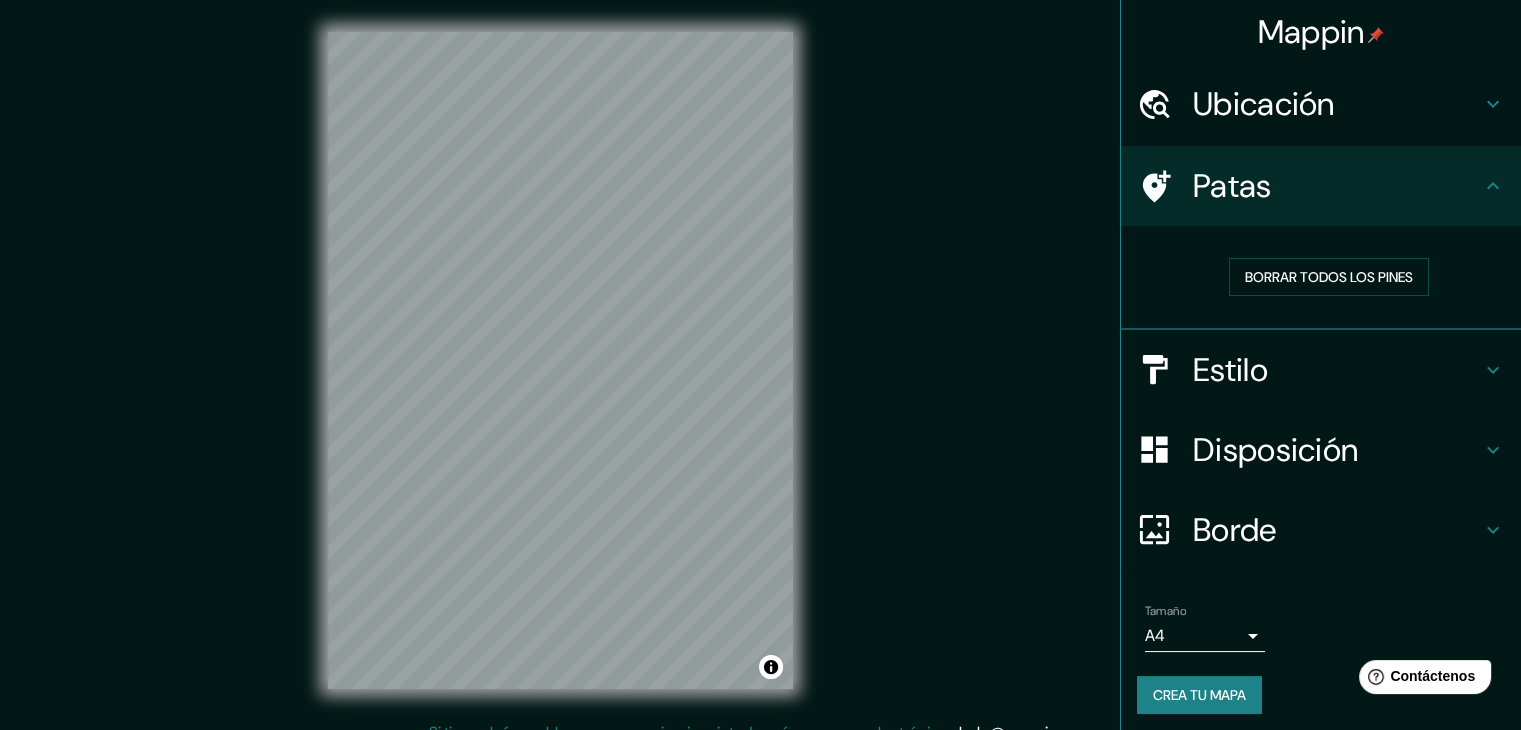 click on "Patas" at bounding box center [1232, 186] 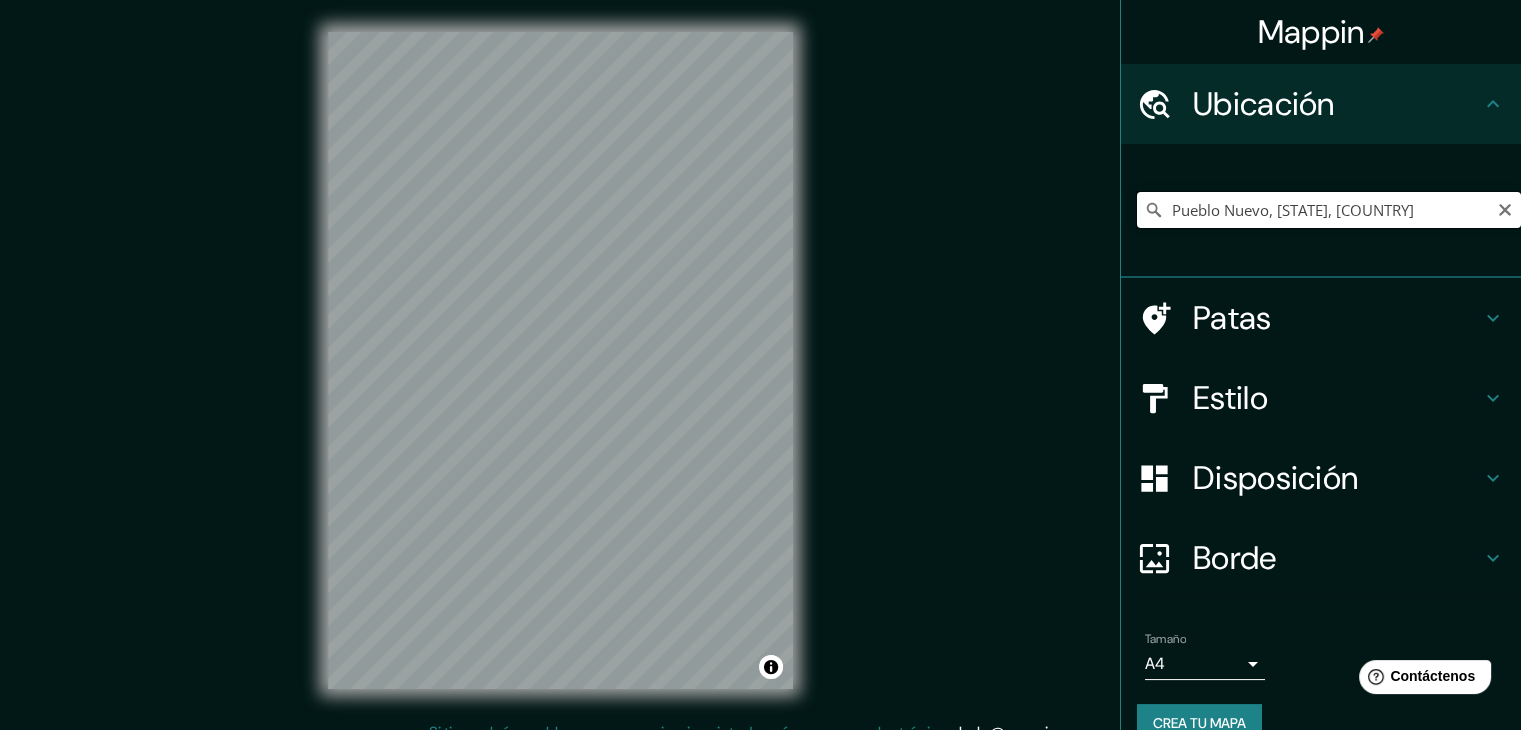drag, startPoint x: 1228, startPoint y: 209, endPoint x: 1270, endPoint y: 209, distance: 42 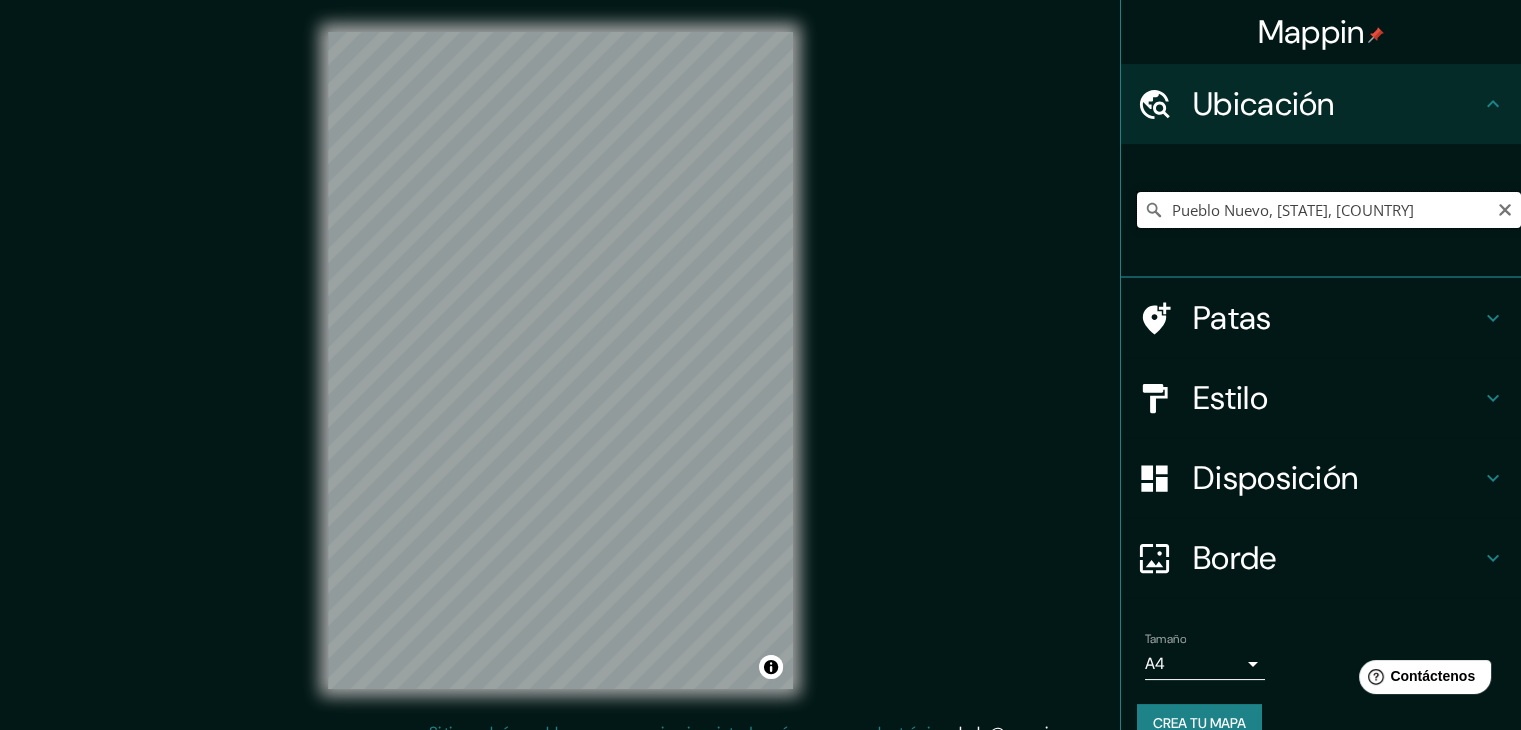 click on "Pueblo Nuevo, [STATE], [COUNTRY]" at bounding box center [1329, 210] 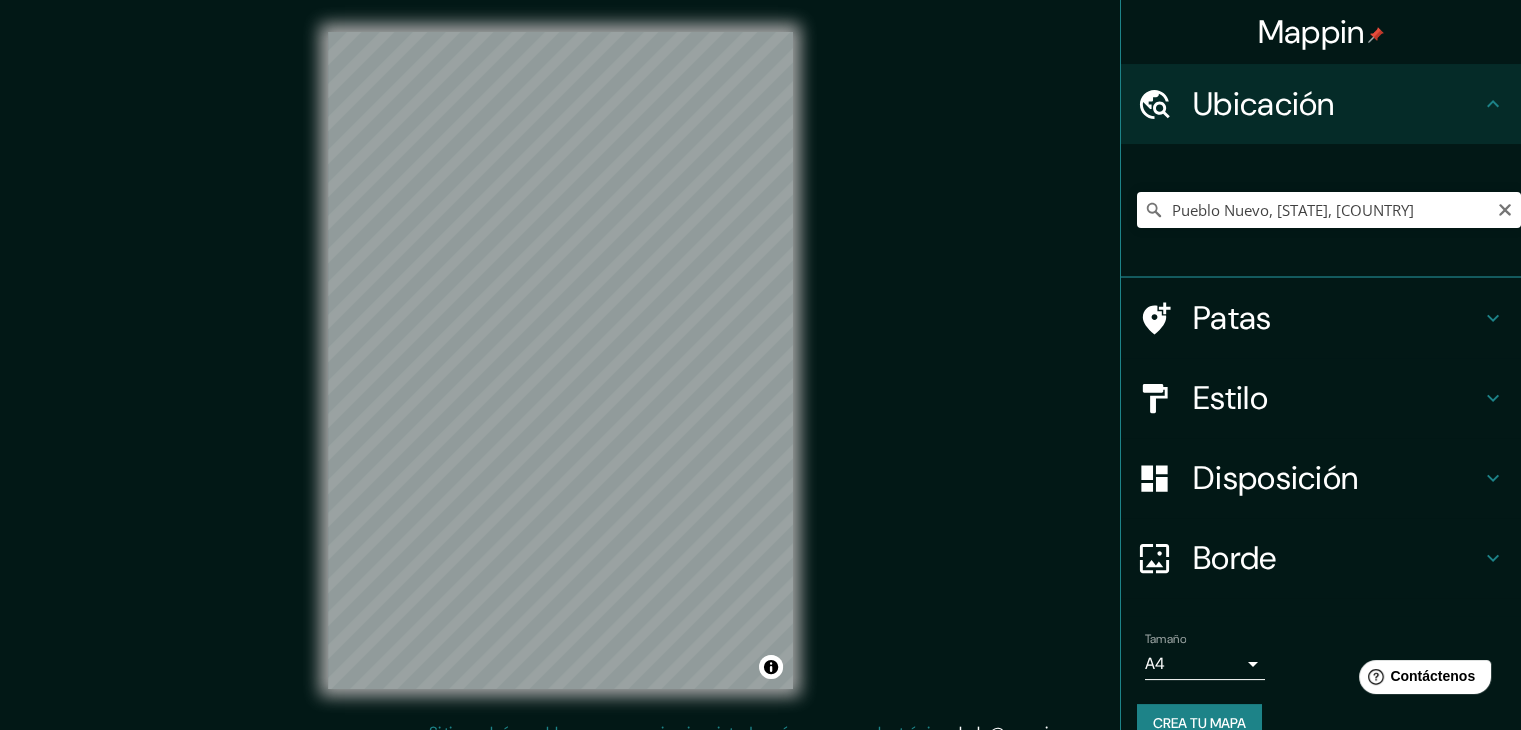 click on "Estilo" at bounding box center (1337, 398) 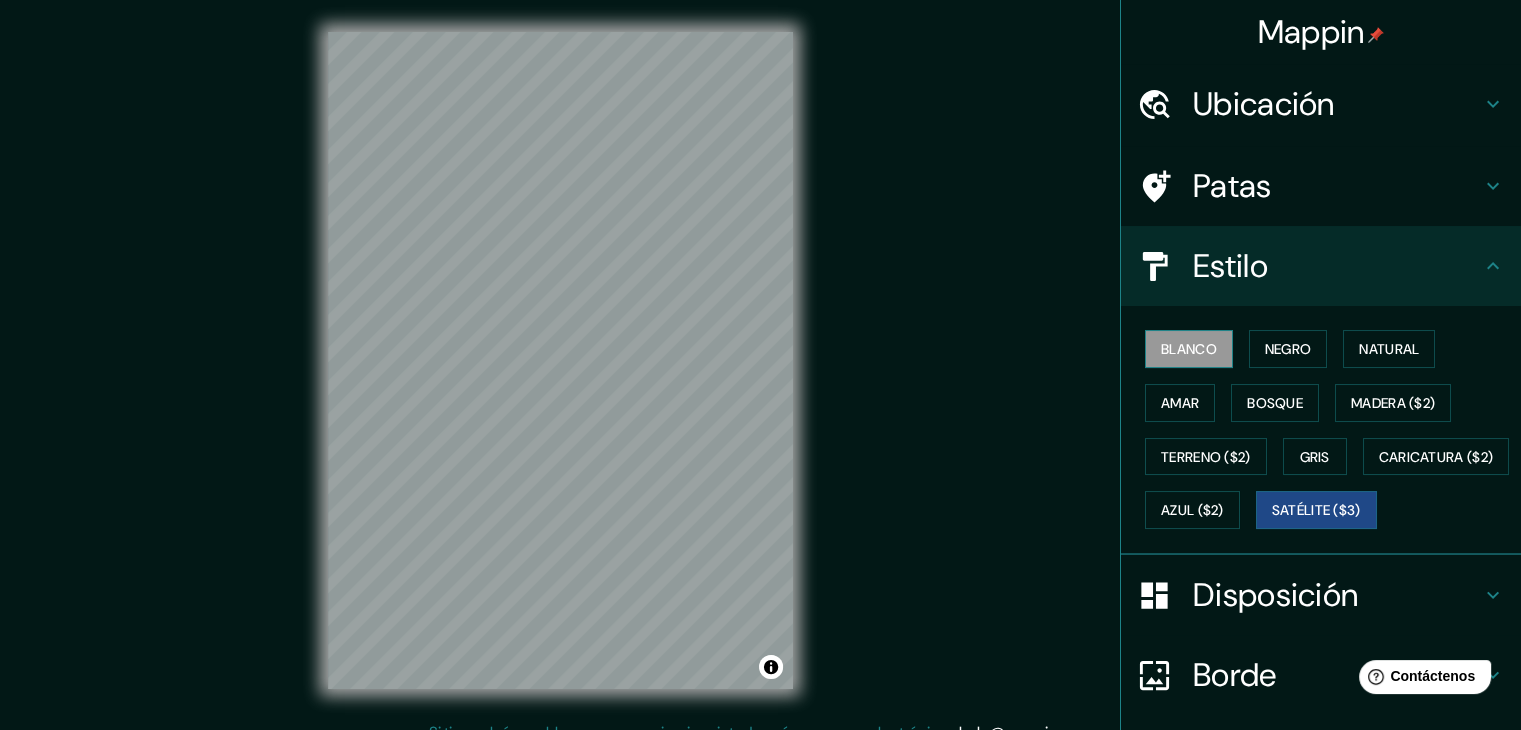 click on "Blanco" at bounding box center [1189, 349] 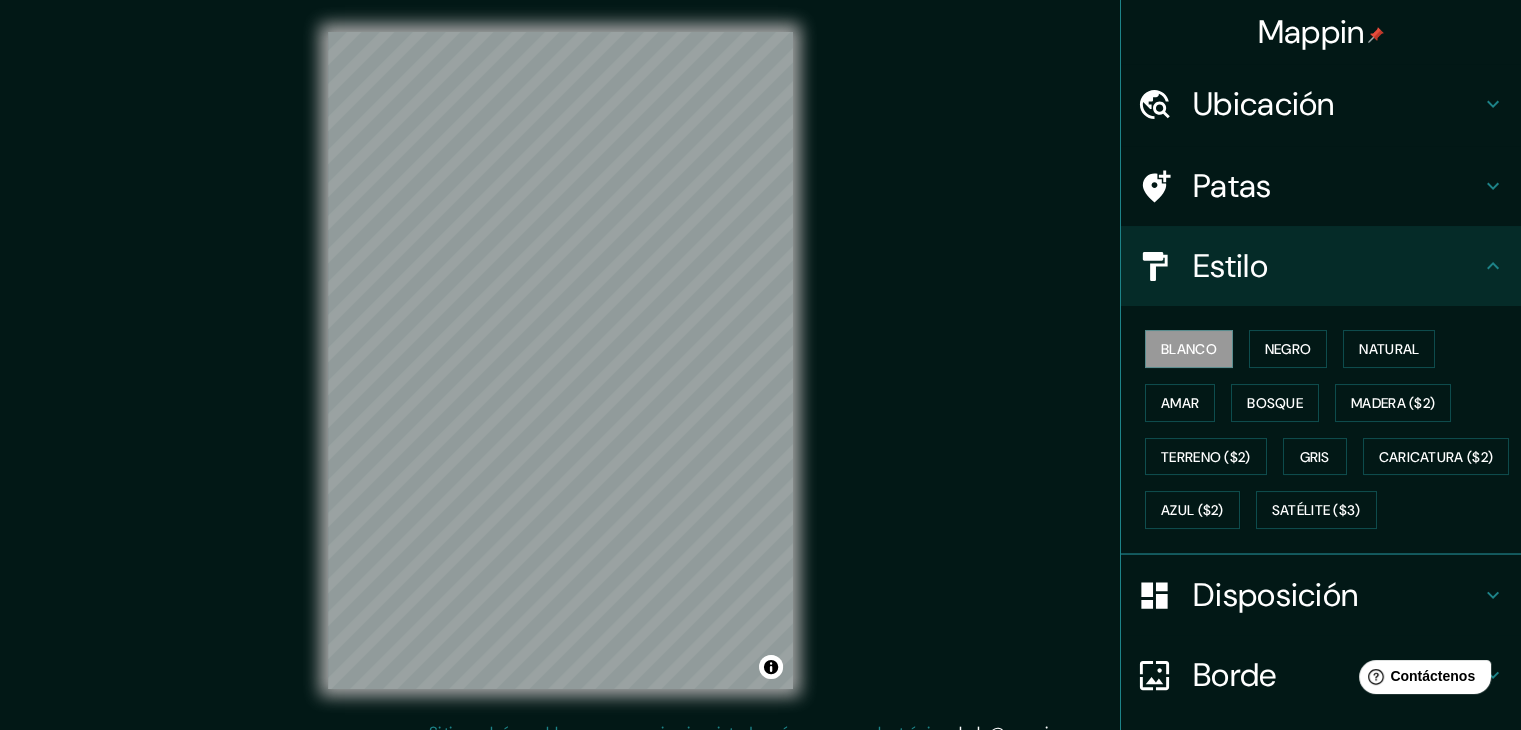 click on "Estilo" at bounding box center [1337, 266] 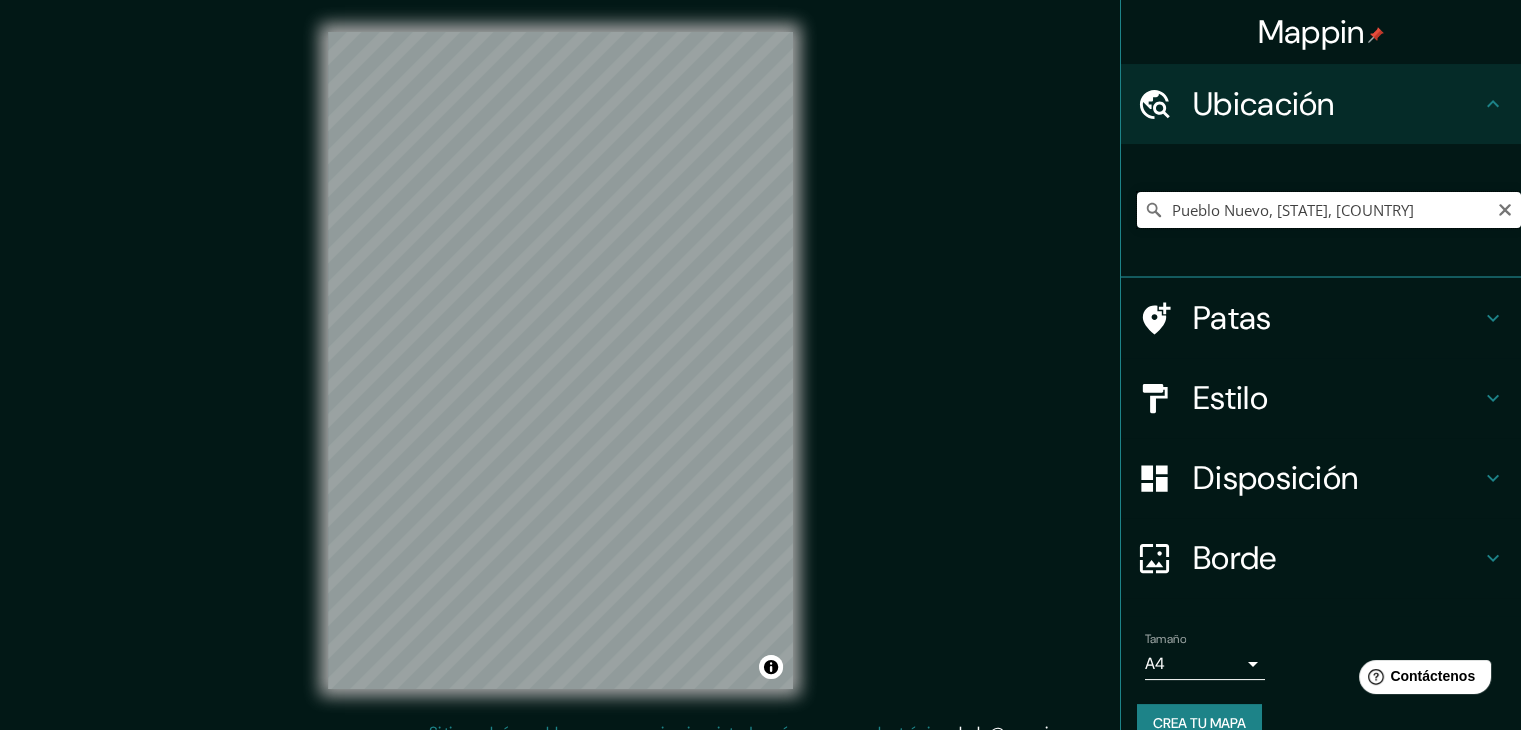 click on "Pueblo Nuevo, [STATE], [COUNTRY]" at bounding box center (1329, 210) 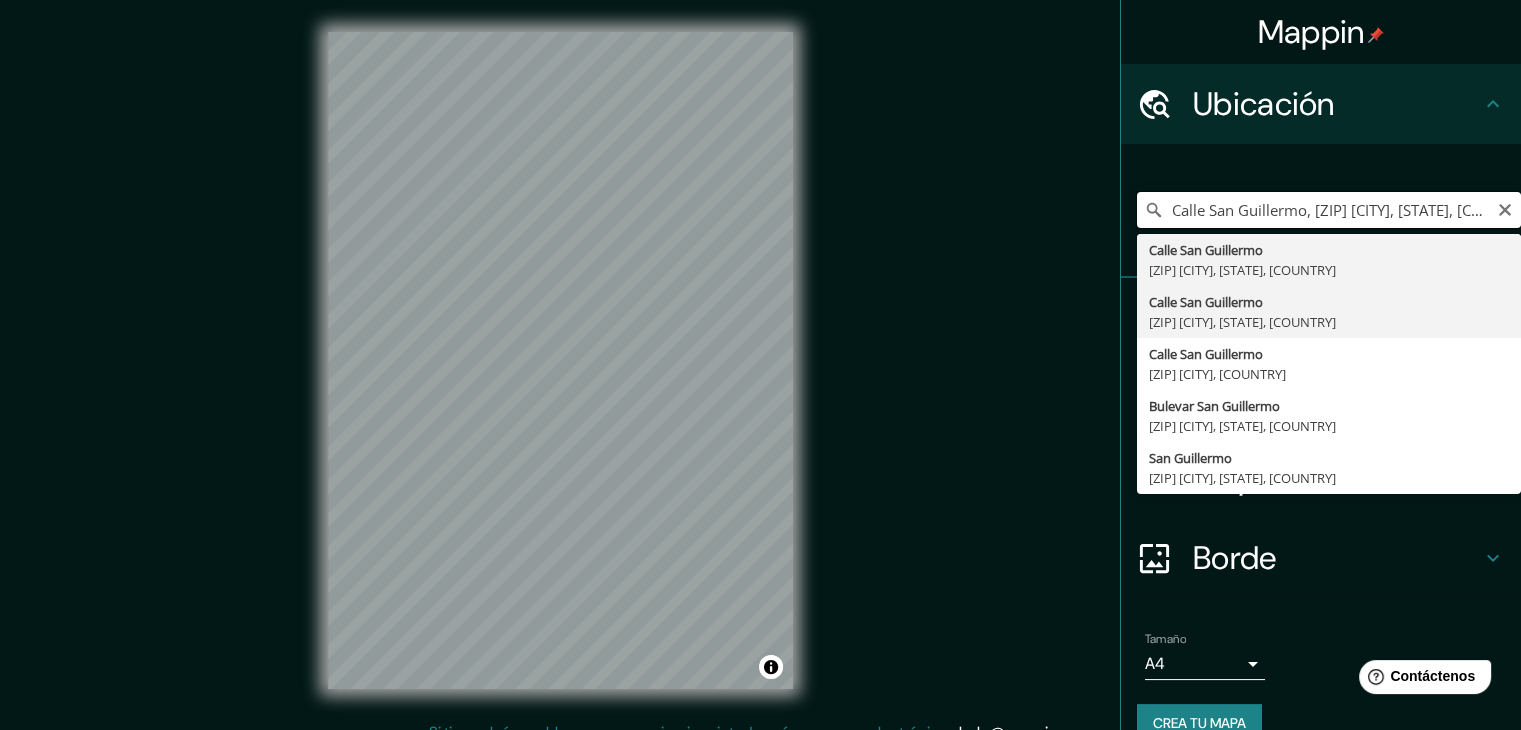 scroll, scrollTop: 0, scrollLeft: 0, axis: both 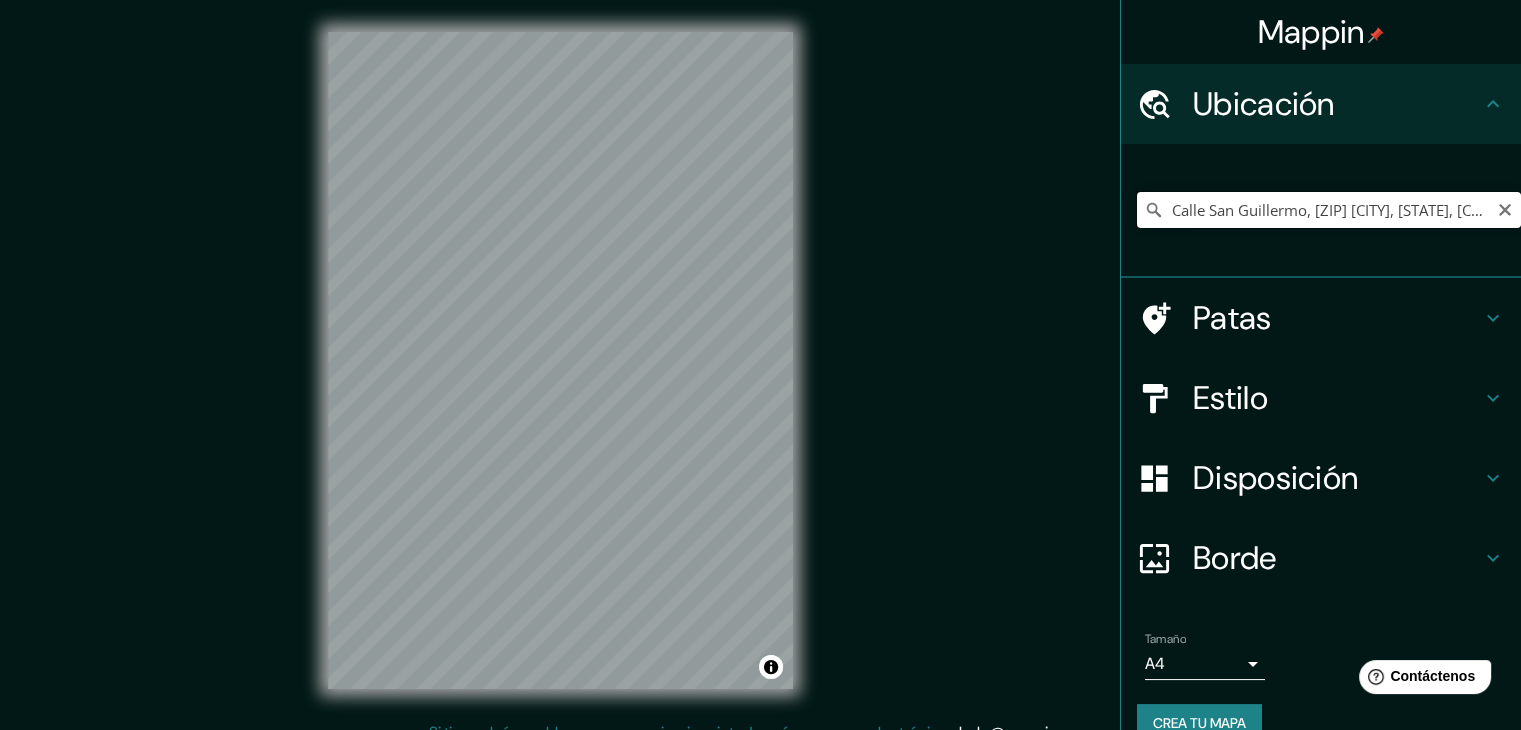 click on "Calle San Guillermo, [ZIP] [CITY], [STATE], [COUNTRY]" at bounding box center (1329, 210) 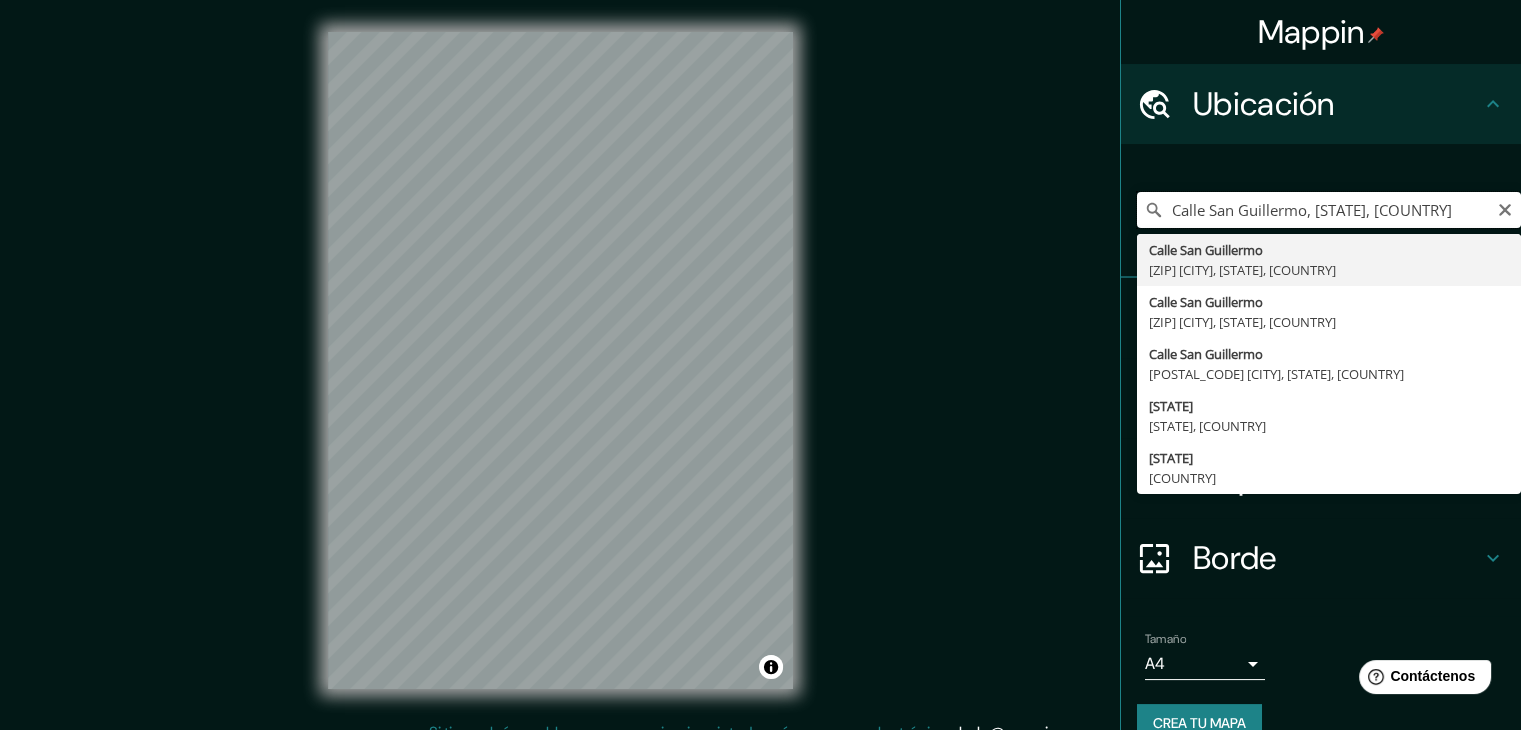 drag, startPoint x: 1197, startPoint y: 208, endPoint x: 1209, endPoint y: 200, distance: 14.422205 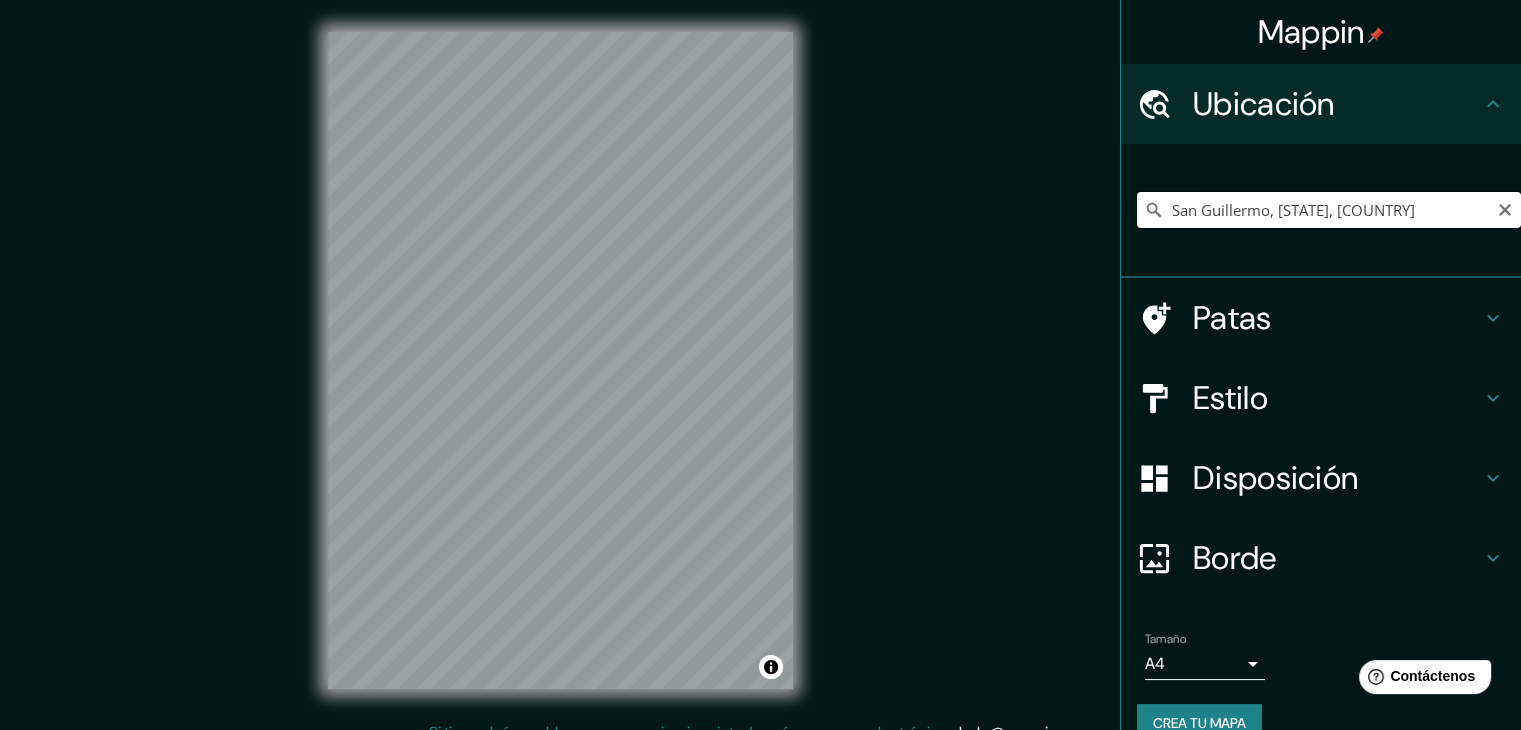 click on "San Guillermo, [STATE], [COUNTRY]" at bounding box center (1329, 210) 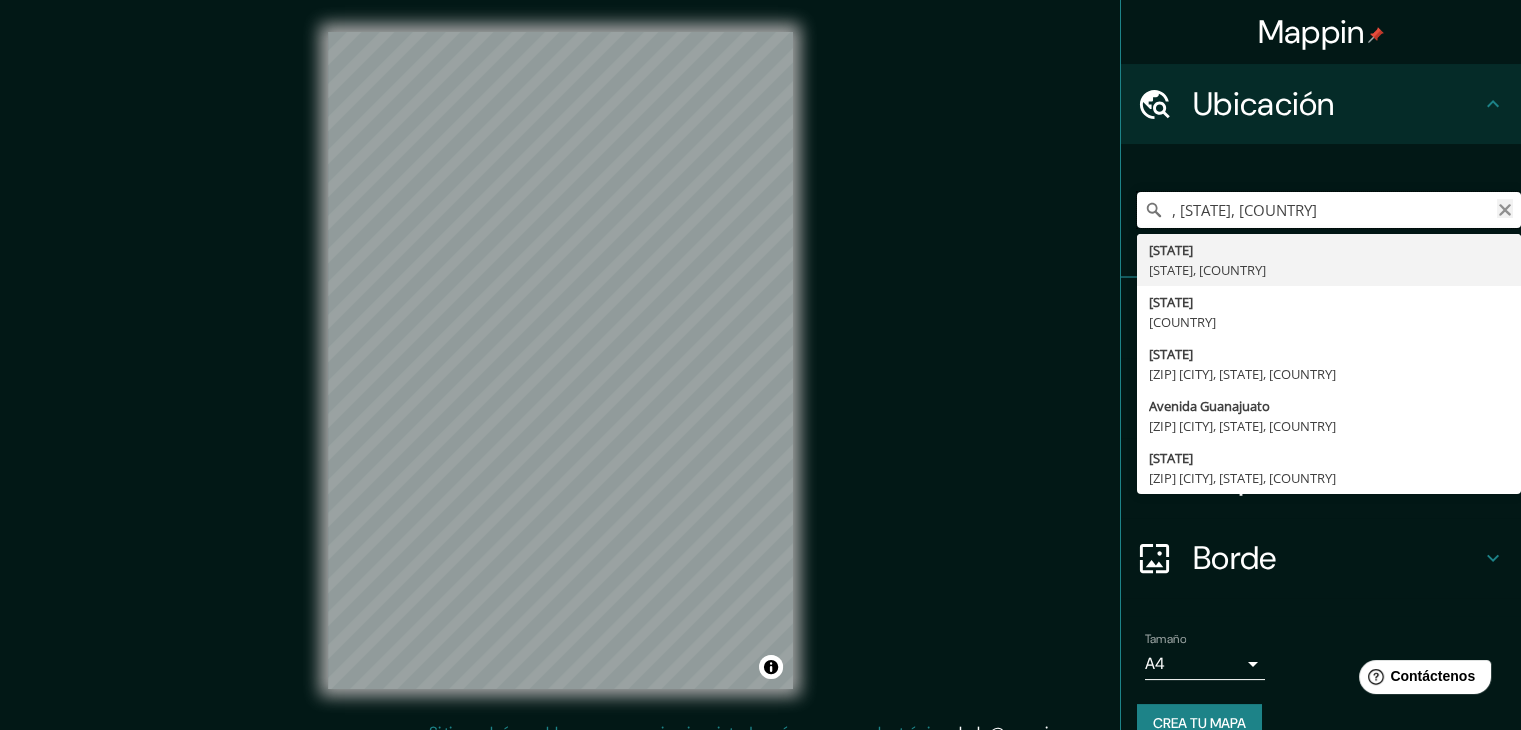 type on ", [STATE], [COUNTRY]" 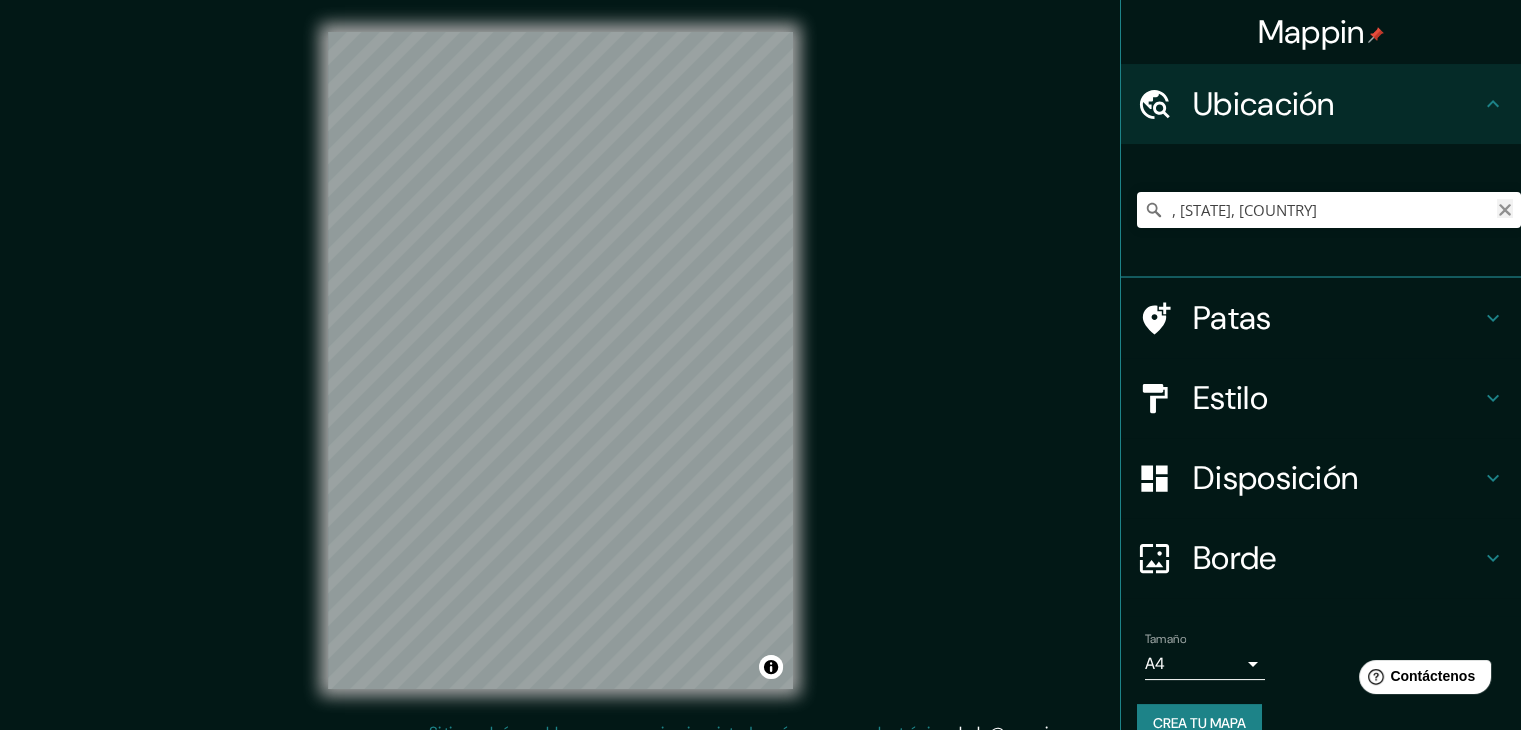 click 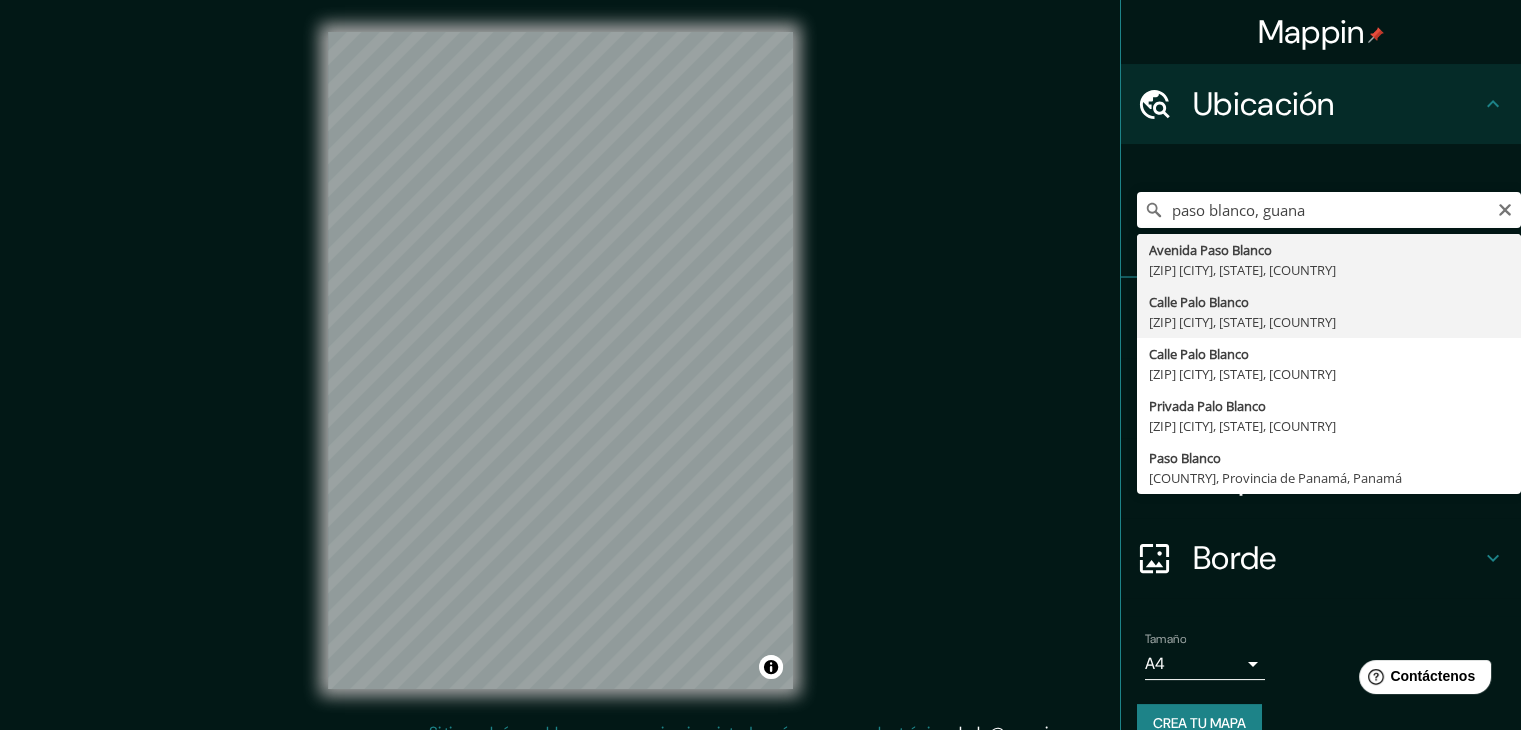 type on "Calle Palo Blanco, [ZIP] [CITY], [STATE], [COUNTRY]" 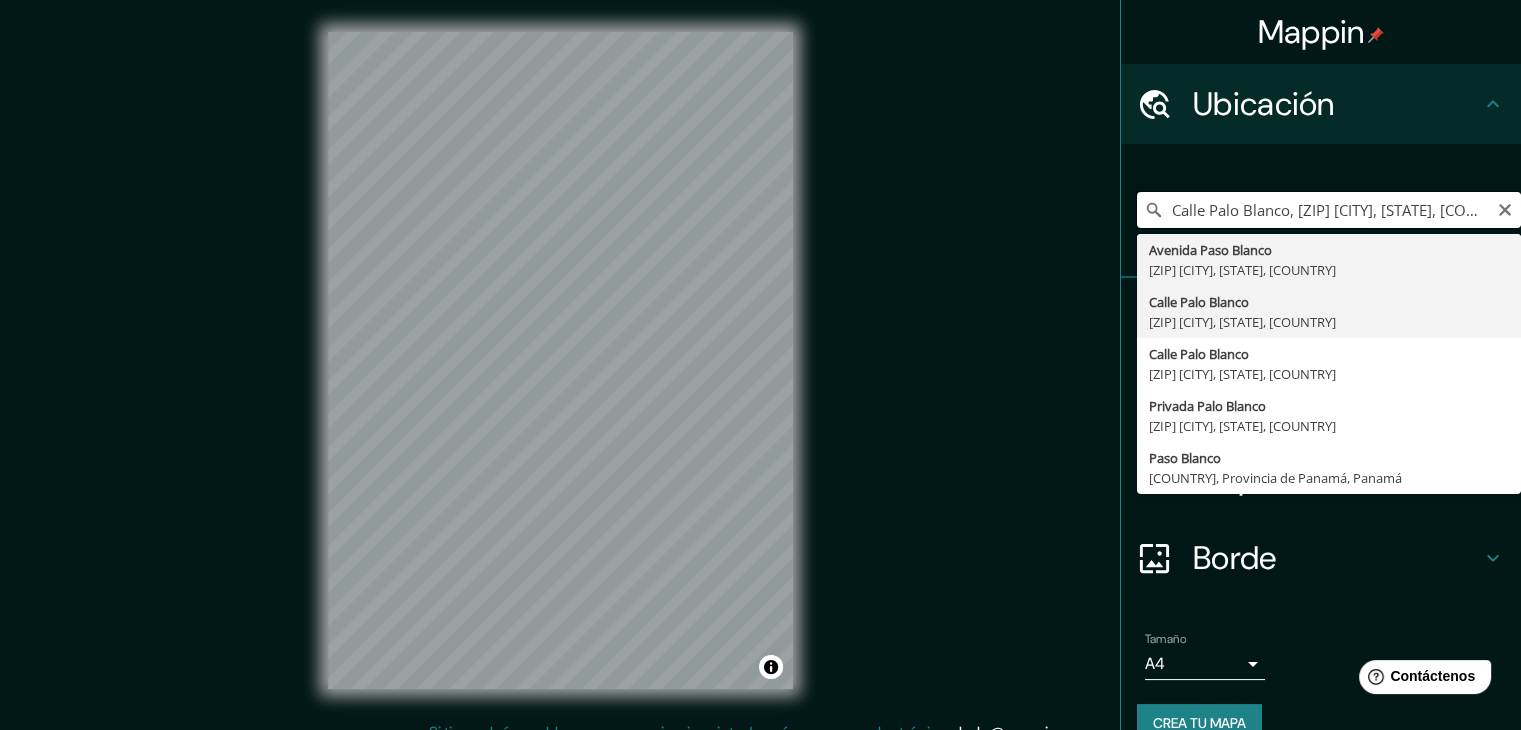 scroll, scrollTop: 0, scrollLeft: 0, axis: both 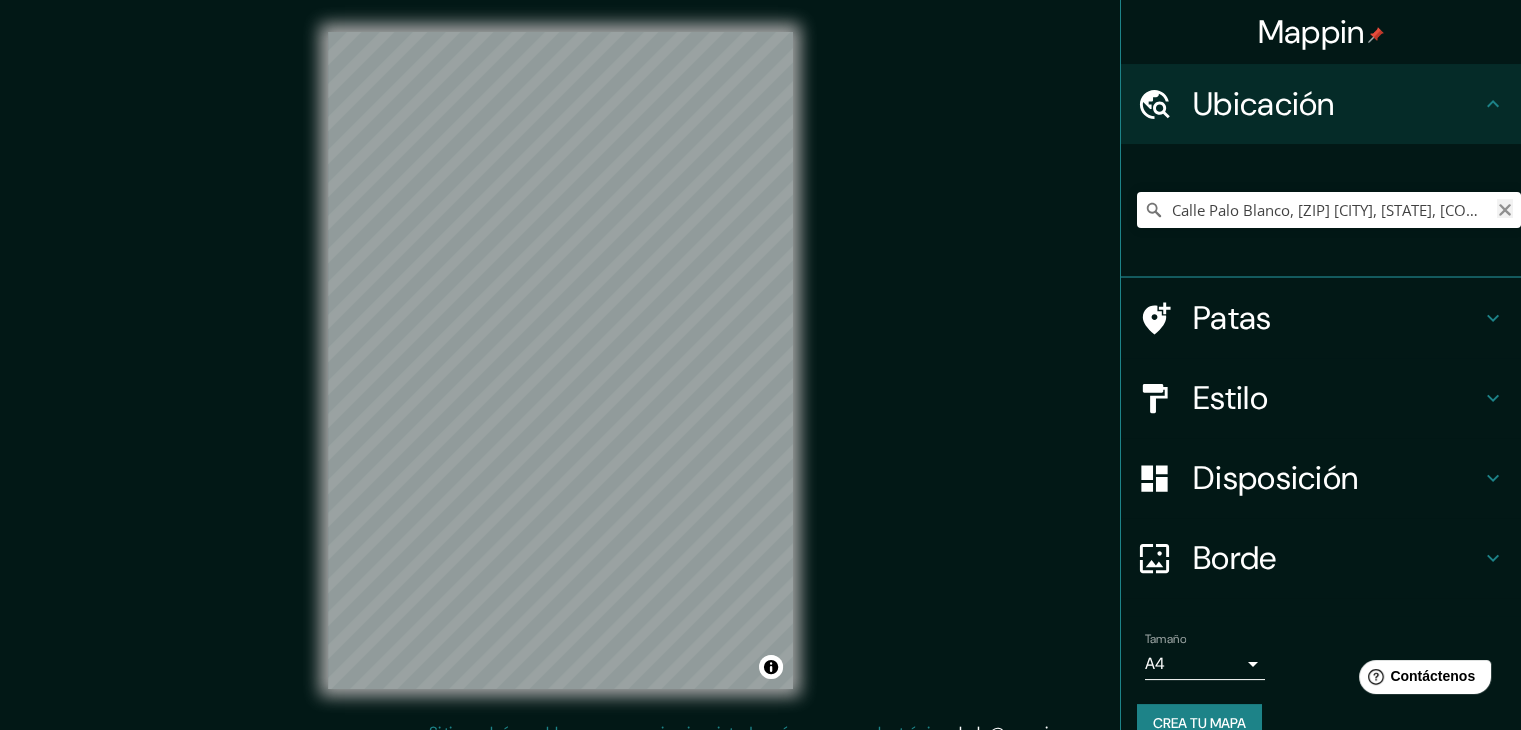 click 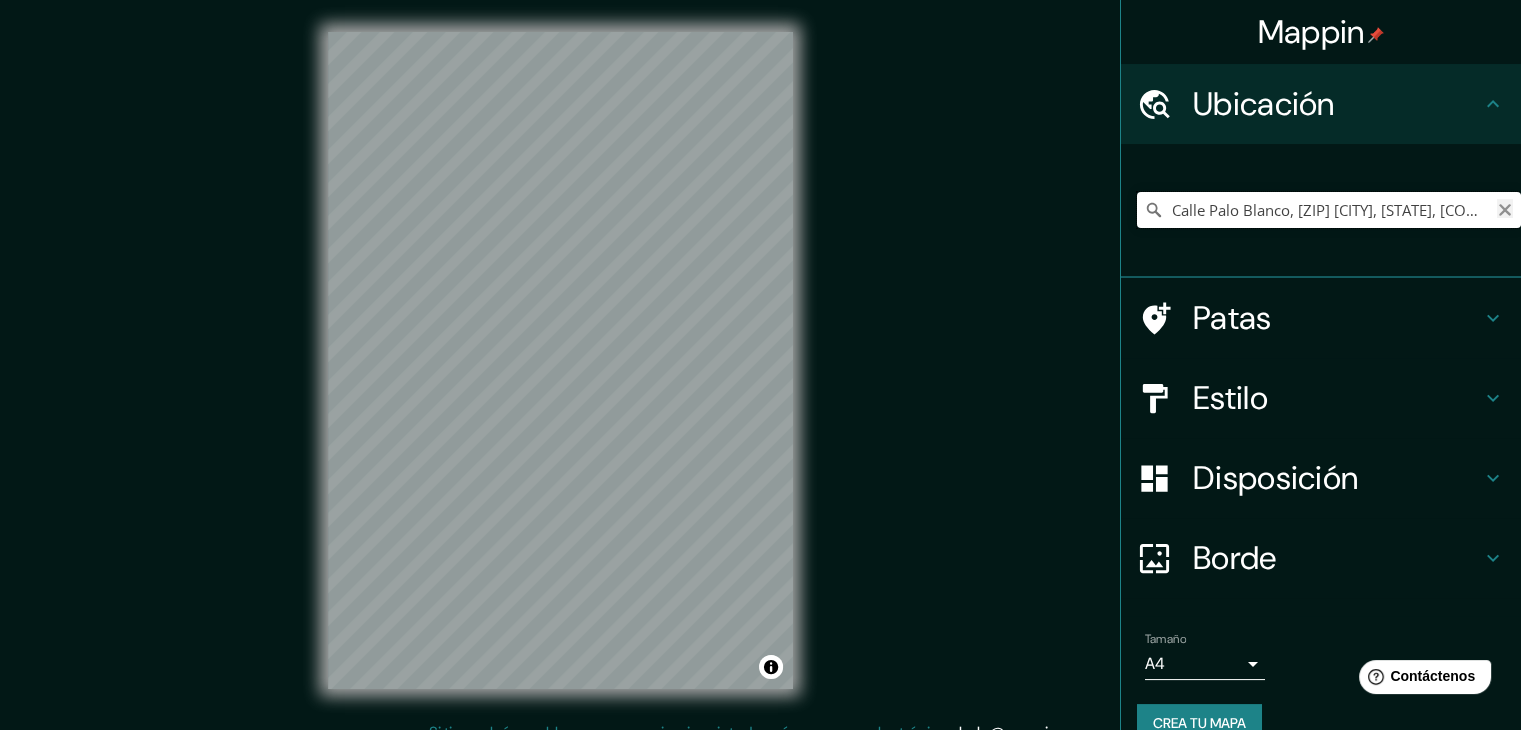 type 